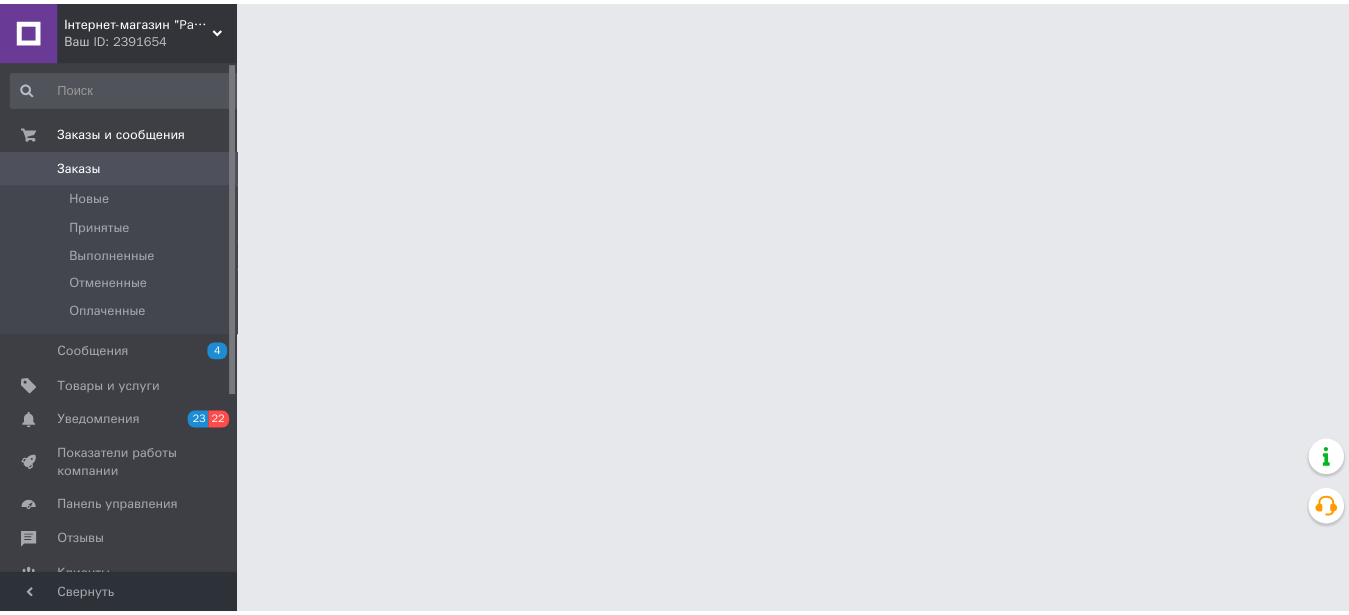 scroll, scrollTop: 0, scrollLeft: 0, axis: both 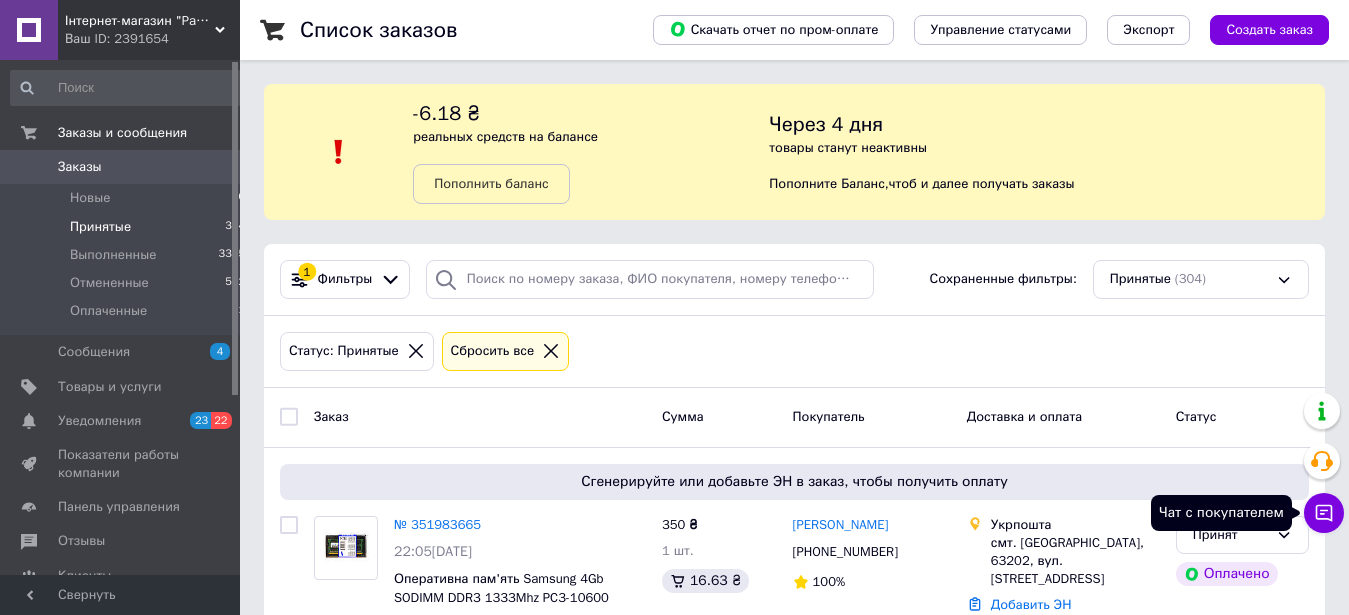 click 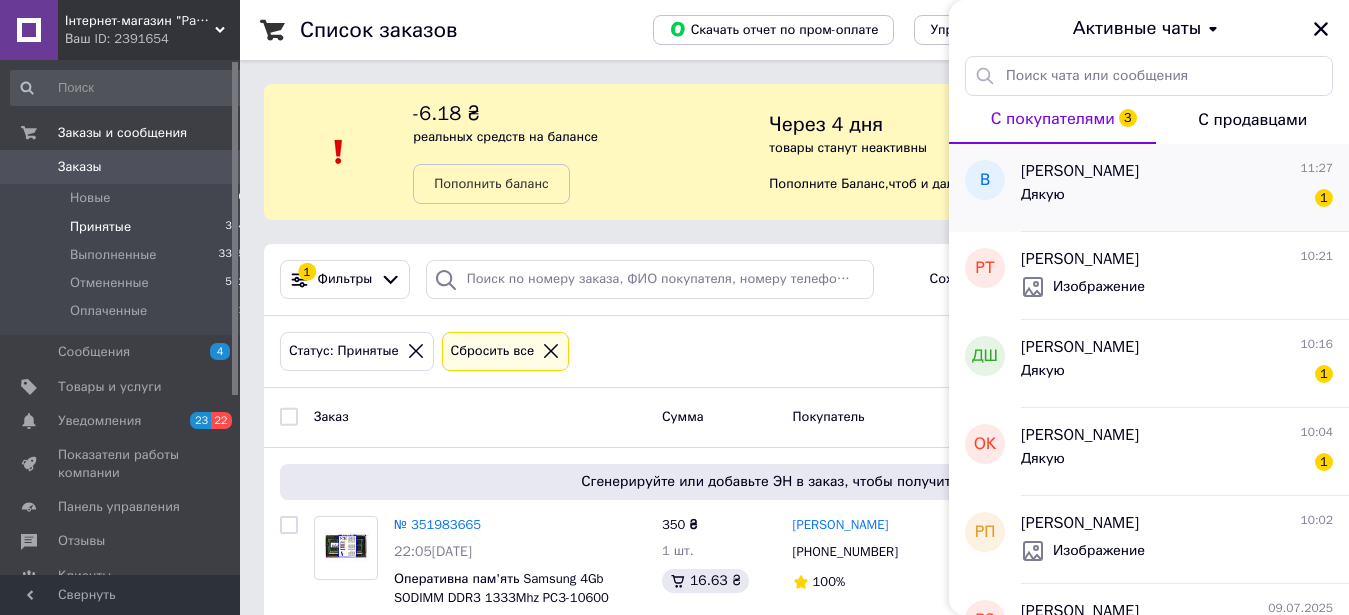 click on "Дякую 1" at bounding box center (1177, 199) 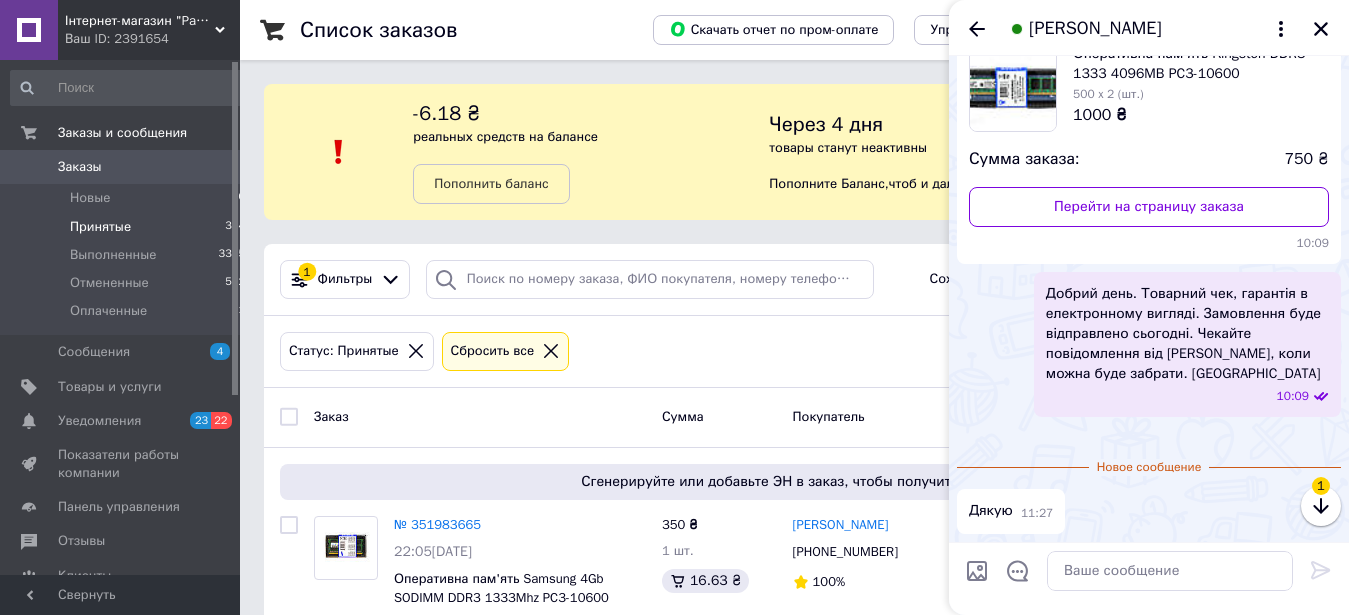 scroll, scrollTop: 419, scrollLeft: 0, axis: vertical 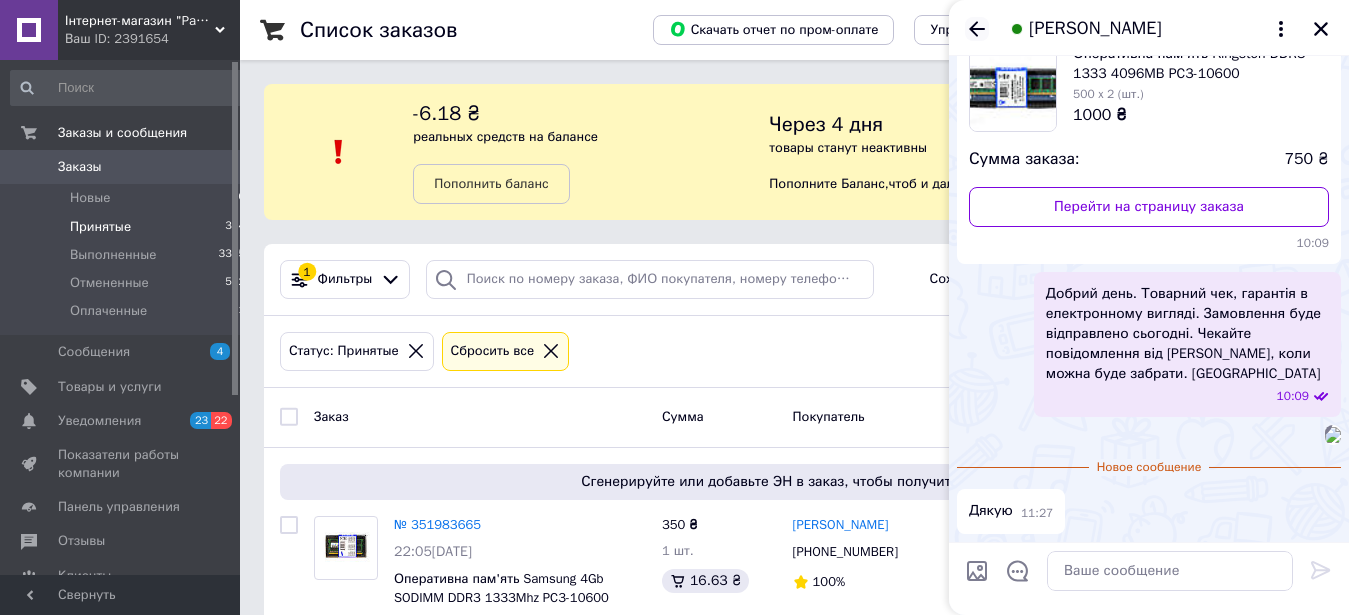 click 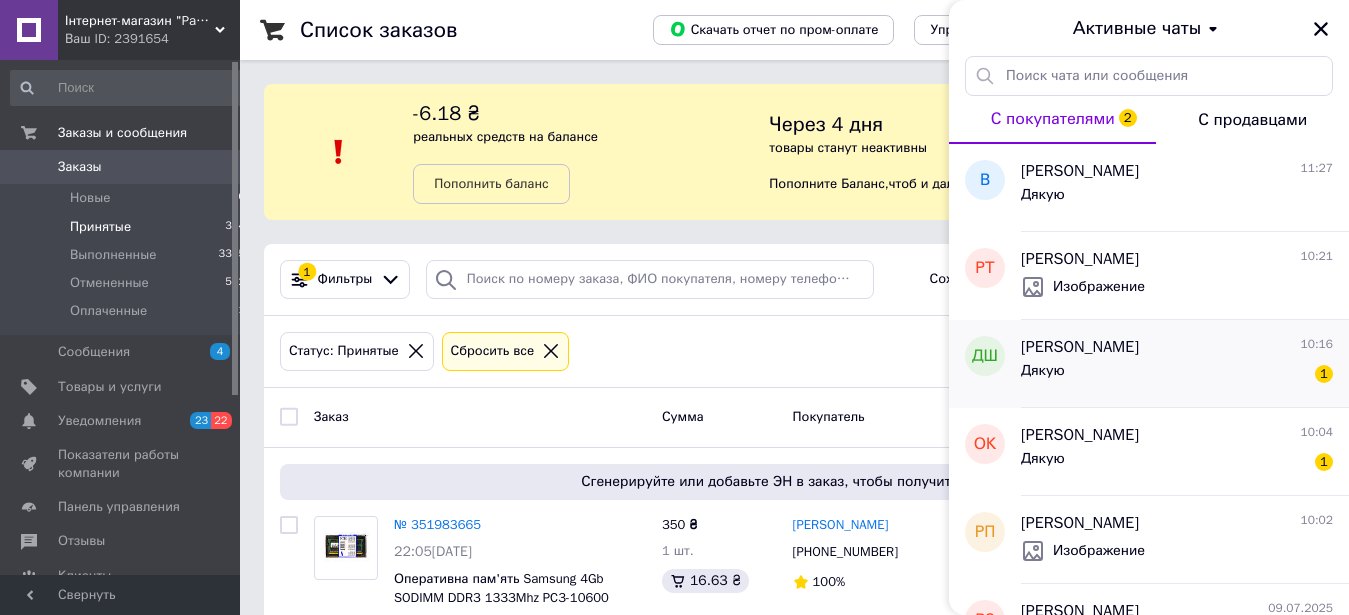 click on "[PERSON_NAME]" at bounding box center [1080, 347] 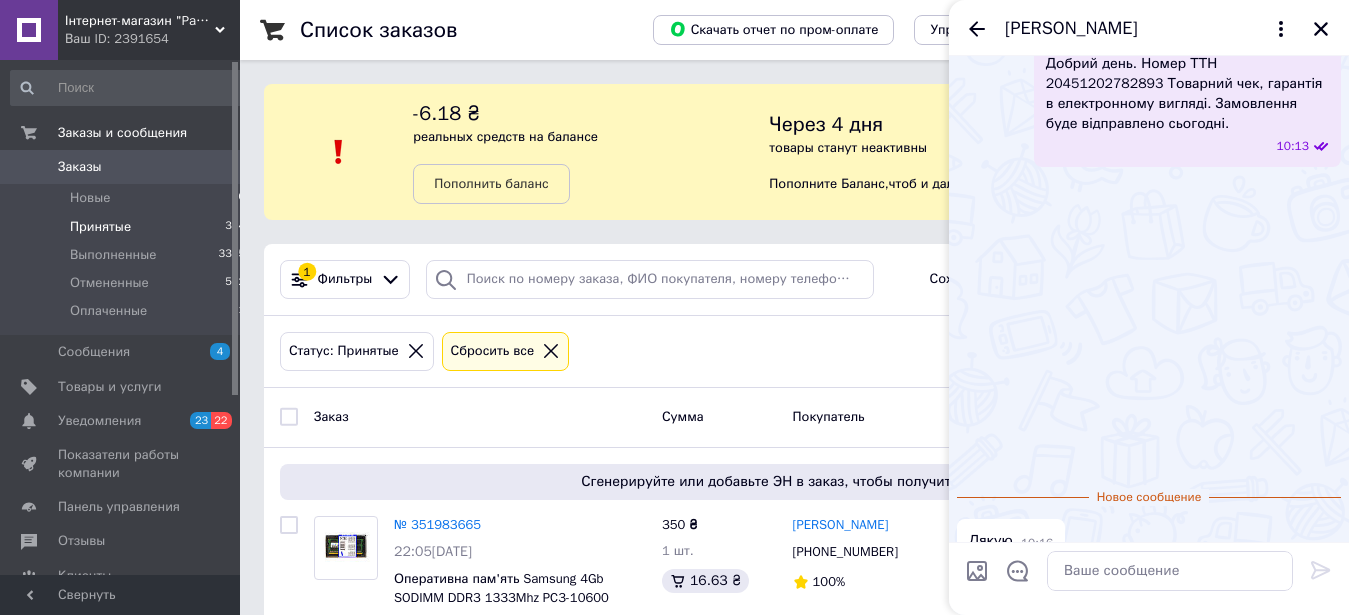 scroll, scrollTop: 399, scrollLeft: 0, axis: vertical 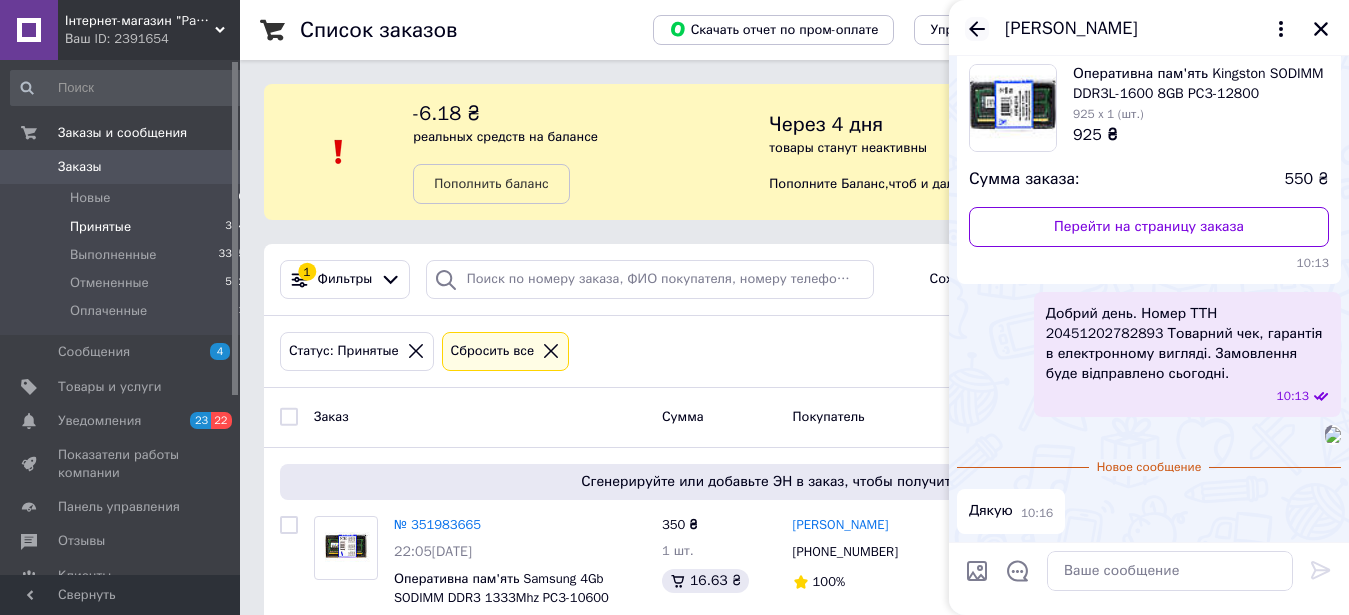 click 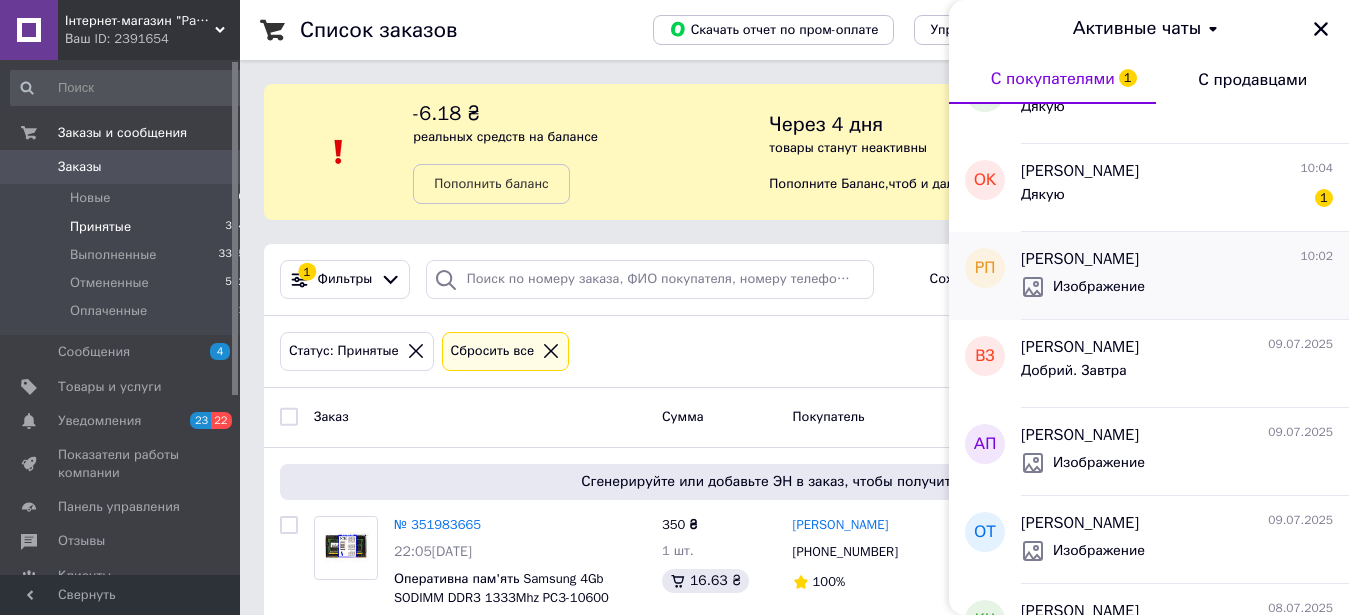 scroll, scrollTop: 228, scrollLeft: 0, axis: vertical 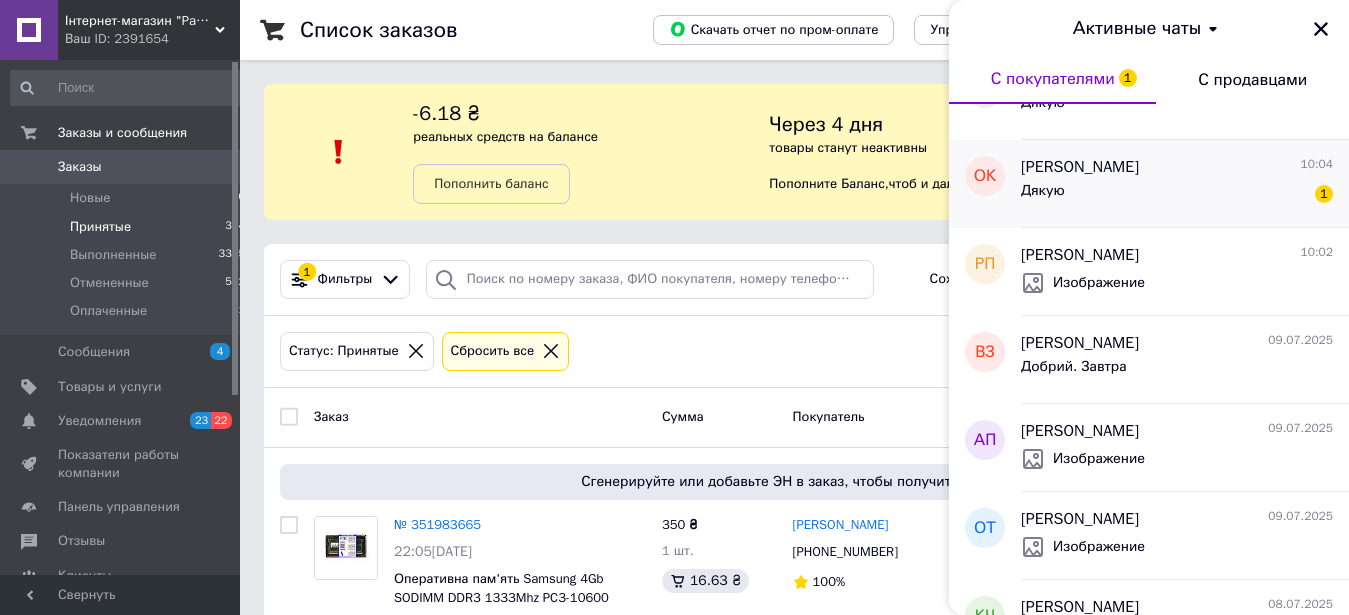 click on "Дякую 1" at bounding box center [1177, 195] 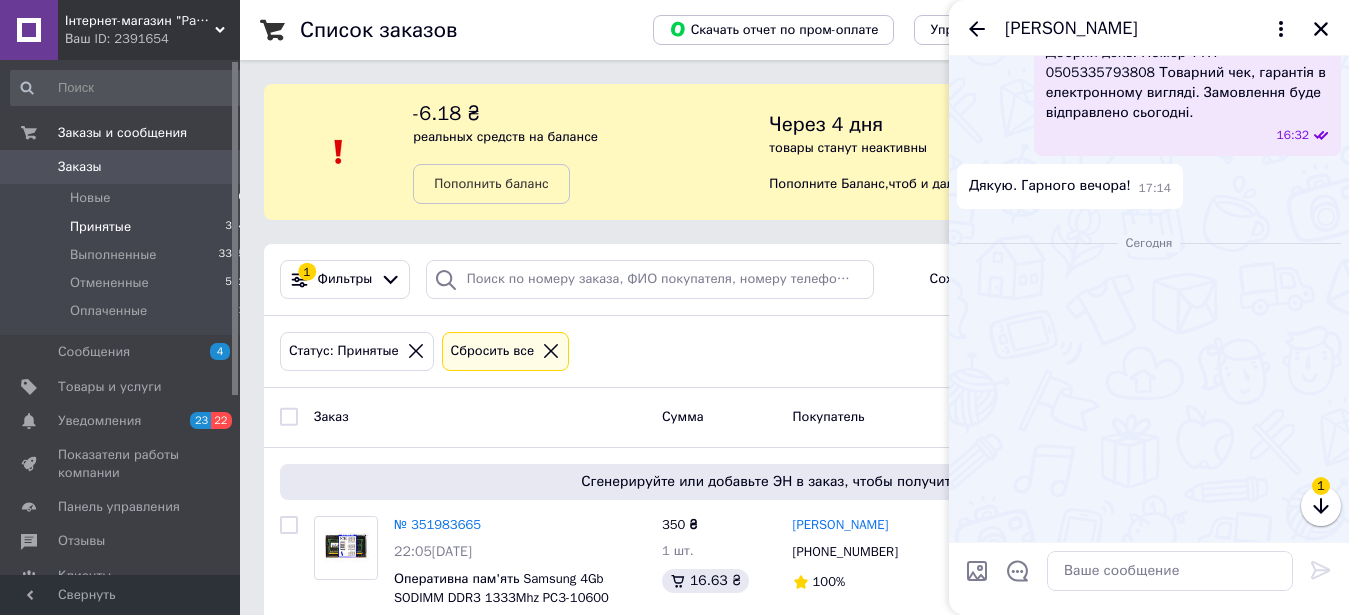 scroll, scrollTop: 504, scrollLeft: 0, axis: vertical 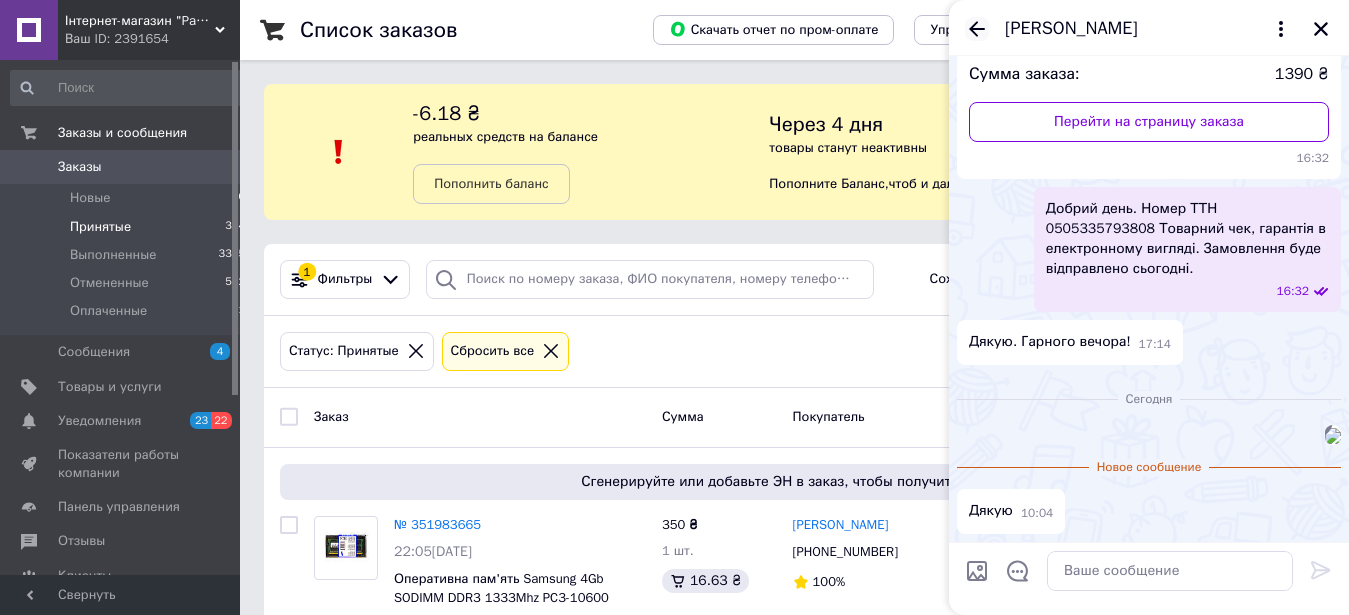 click 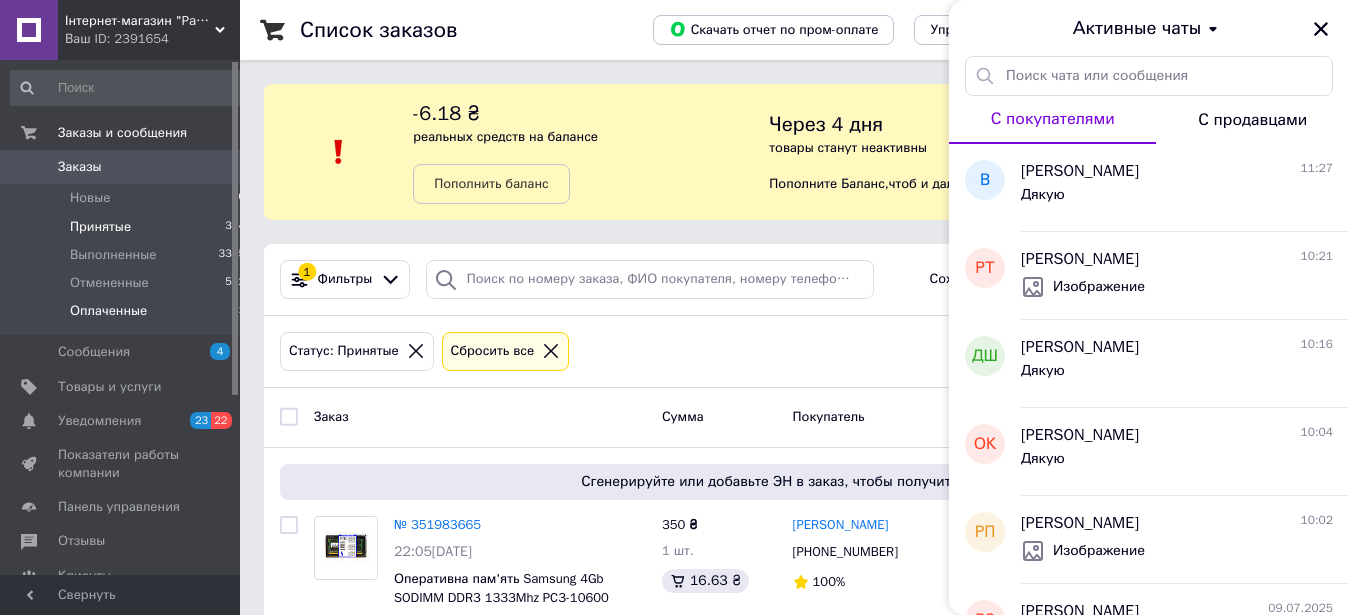 click on "Оплаченные 1" at bounding box center (128, 316) 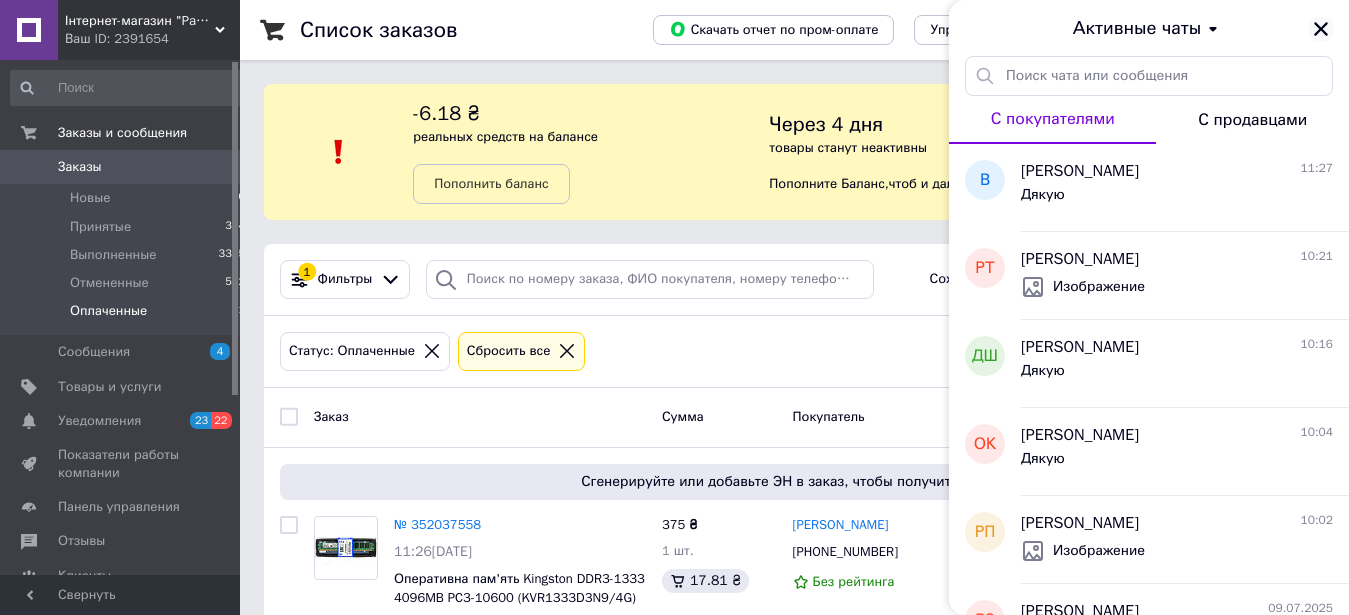 click 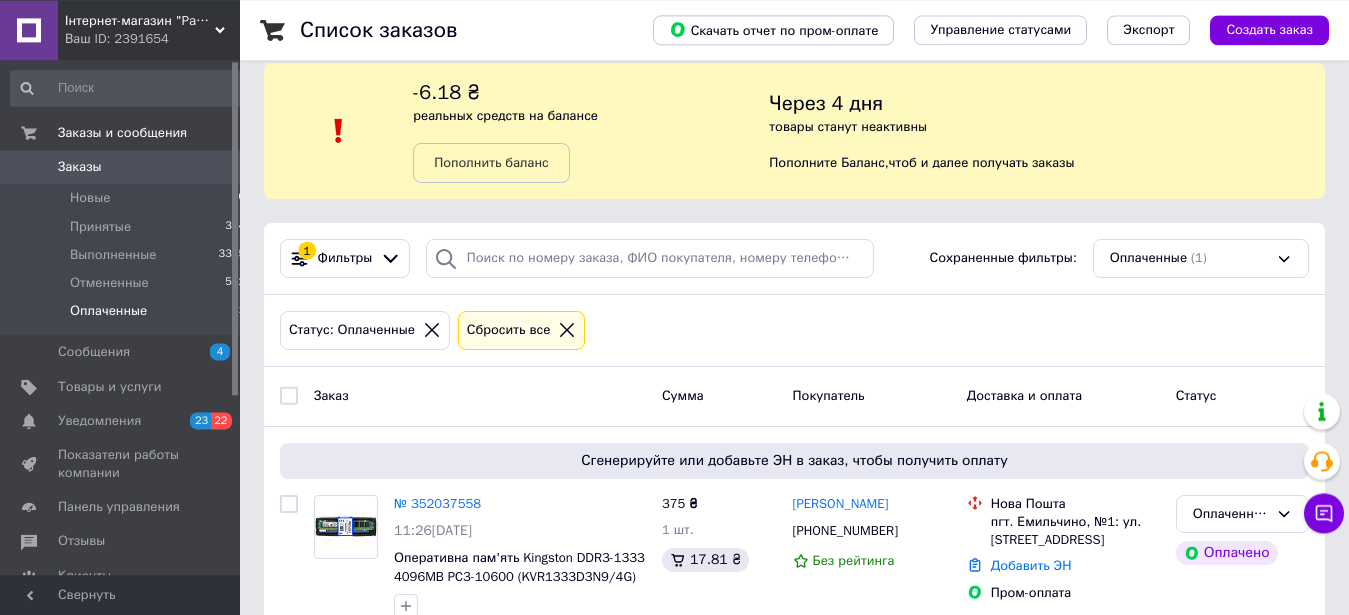 scroll, scrollTop: 64, scrollLeft: 0, axis: vertical 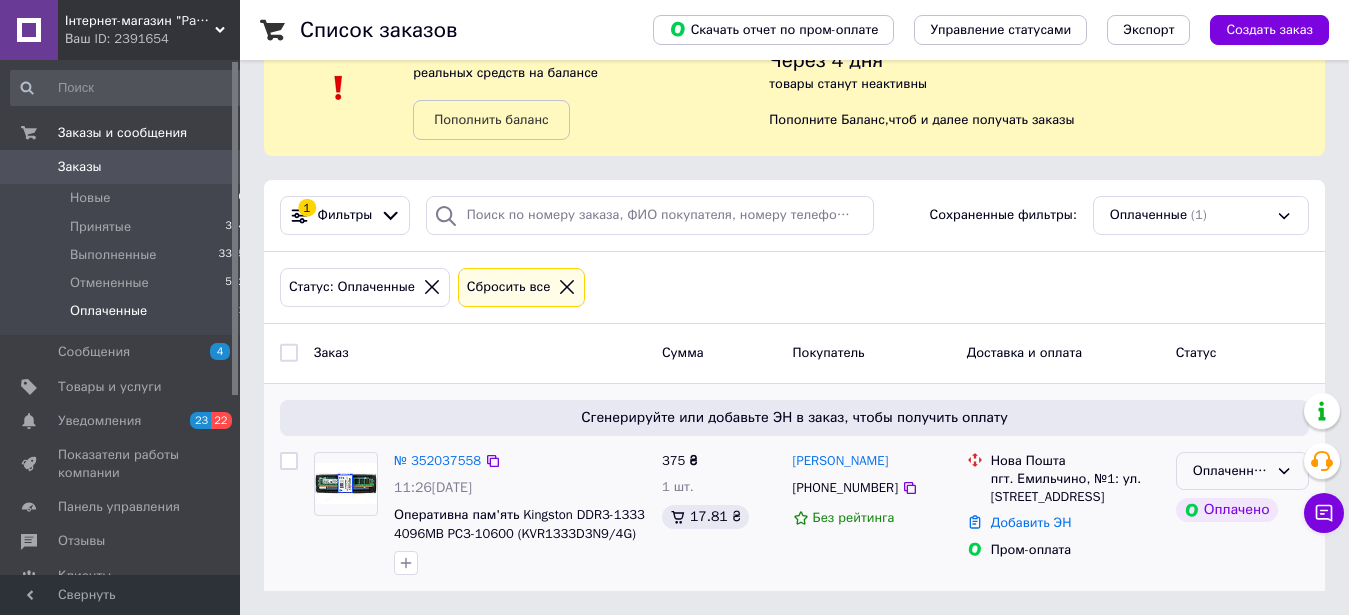click on "Оплаченный" at bounding box center (1230, 471) 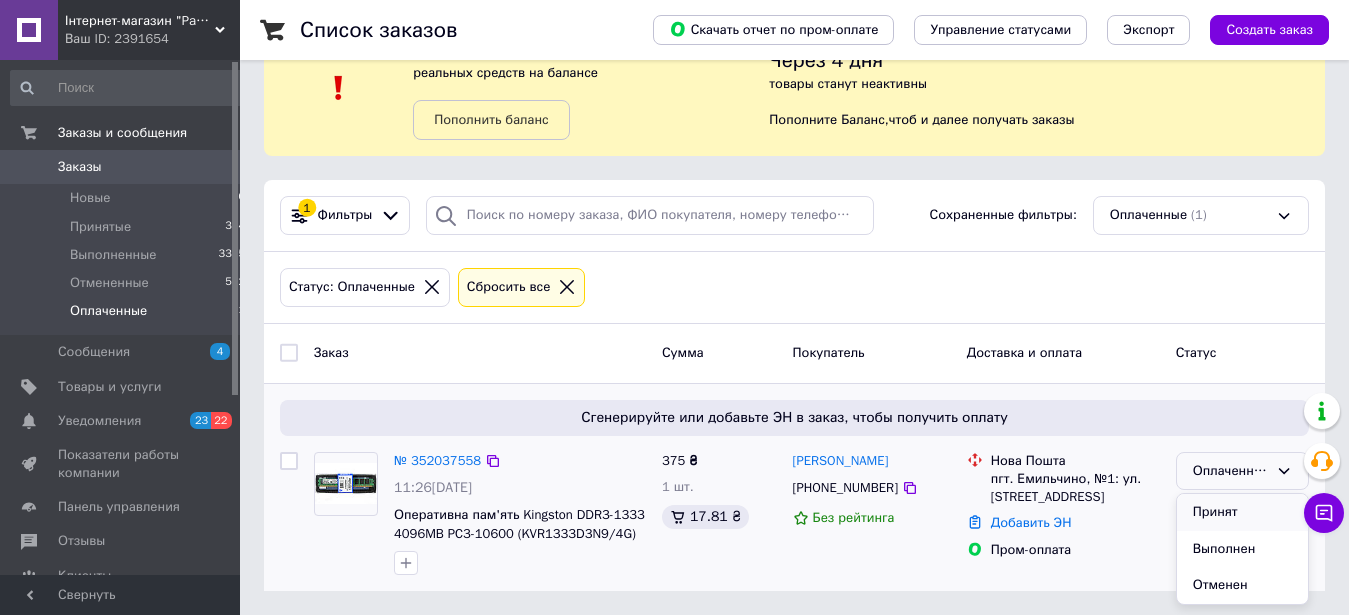 click on "Принят" at bounding box center [1242, 512] 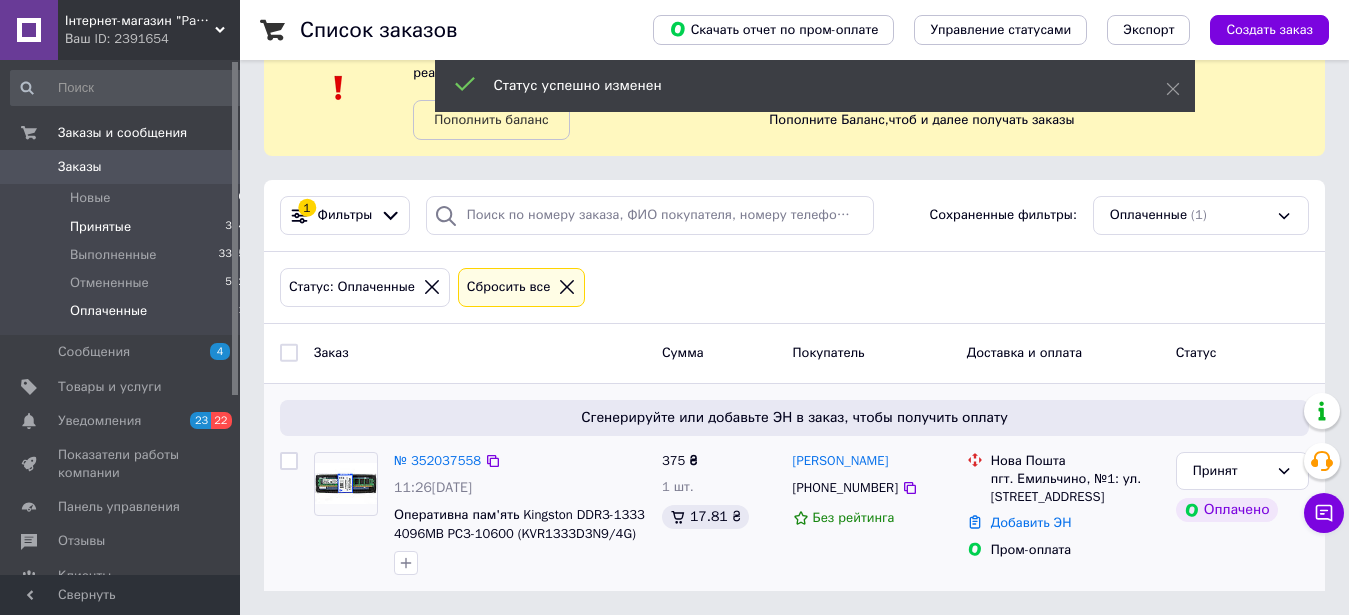 click on "Принятые" at bounding box center (100, 227) 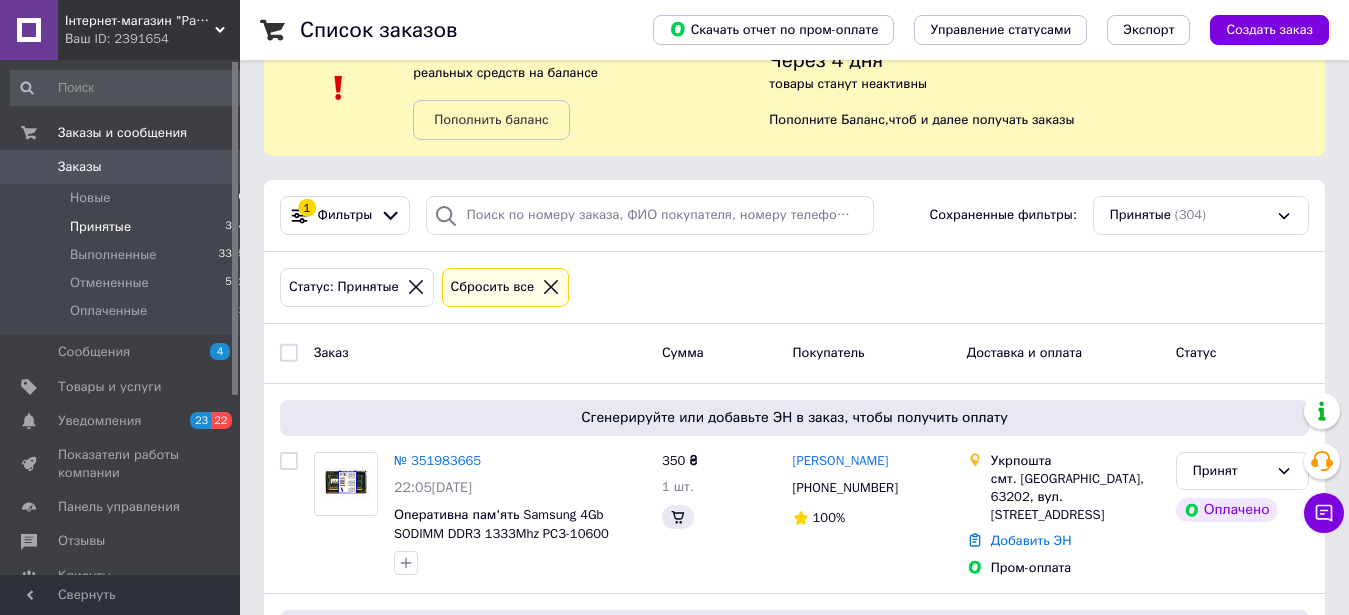 scroll, scrollTop: 0, scrollLeft: 0, axis: both 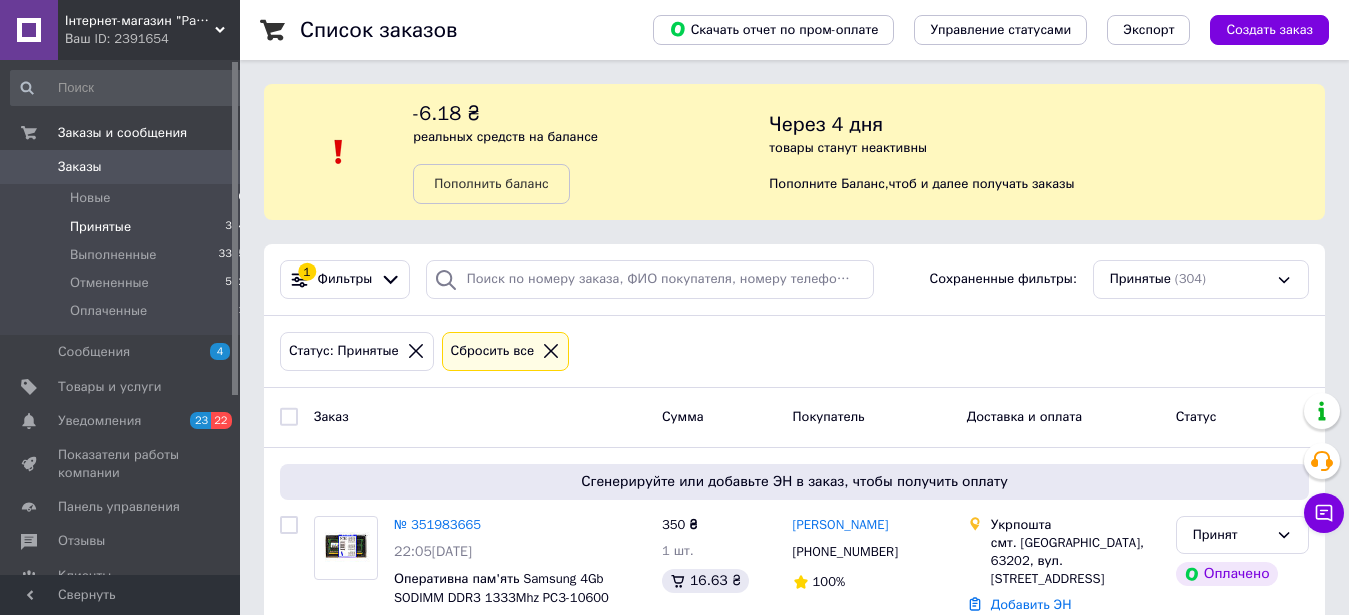 click on "Статус: Принятые Сбросить все" at bounding box center [794, 351] 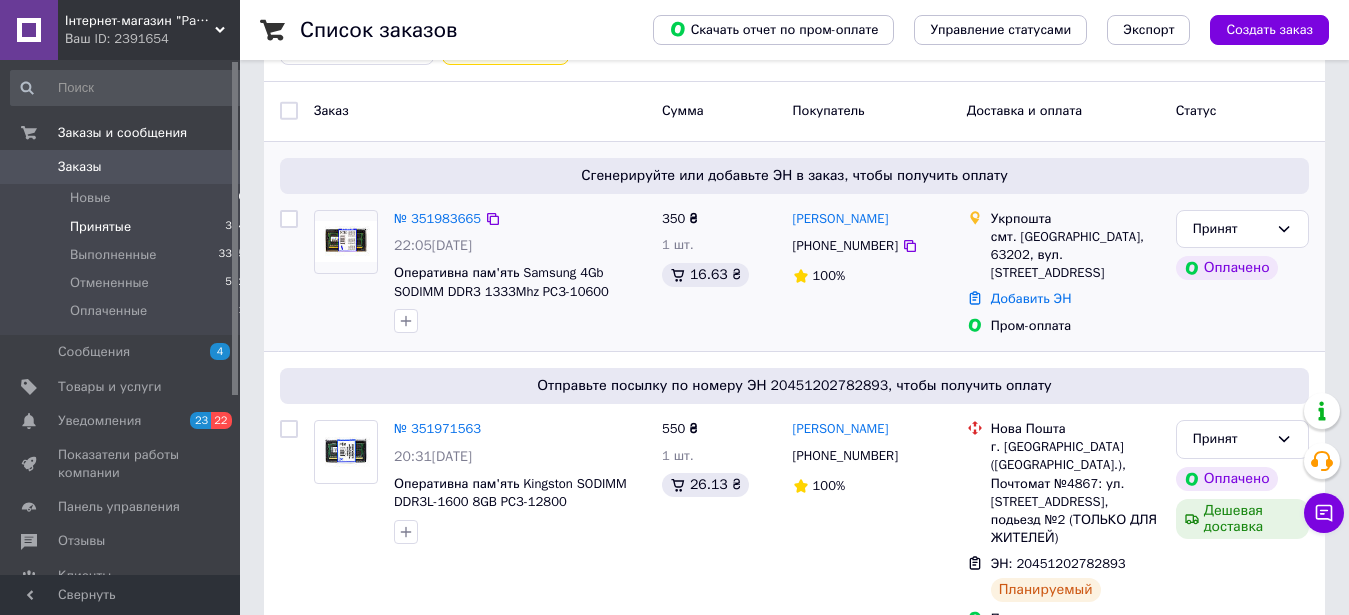 scroll, scrollTop: 0, scrollLeft: 0, axis: both 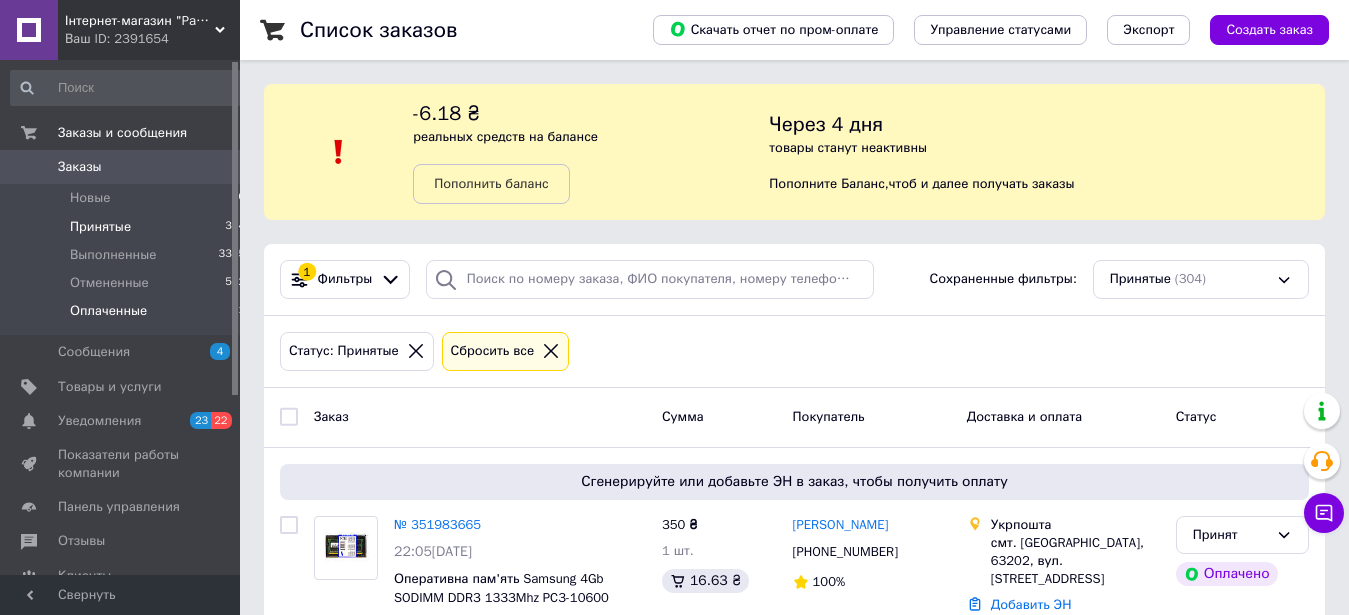 click on "Оплаченные" at bounding box center (108, 311) 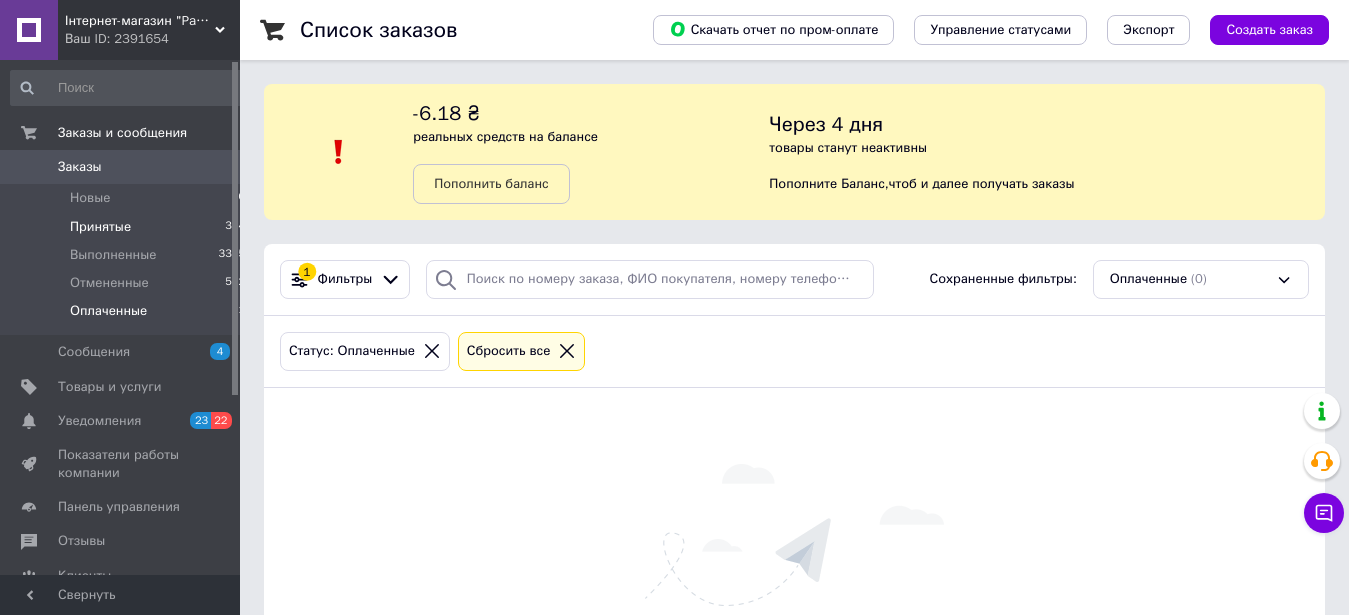 click on "Принятые" at bounding box center (100, 227) 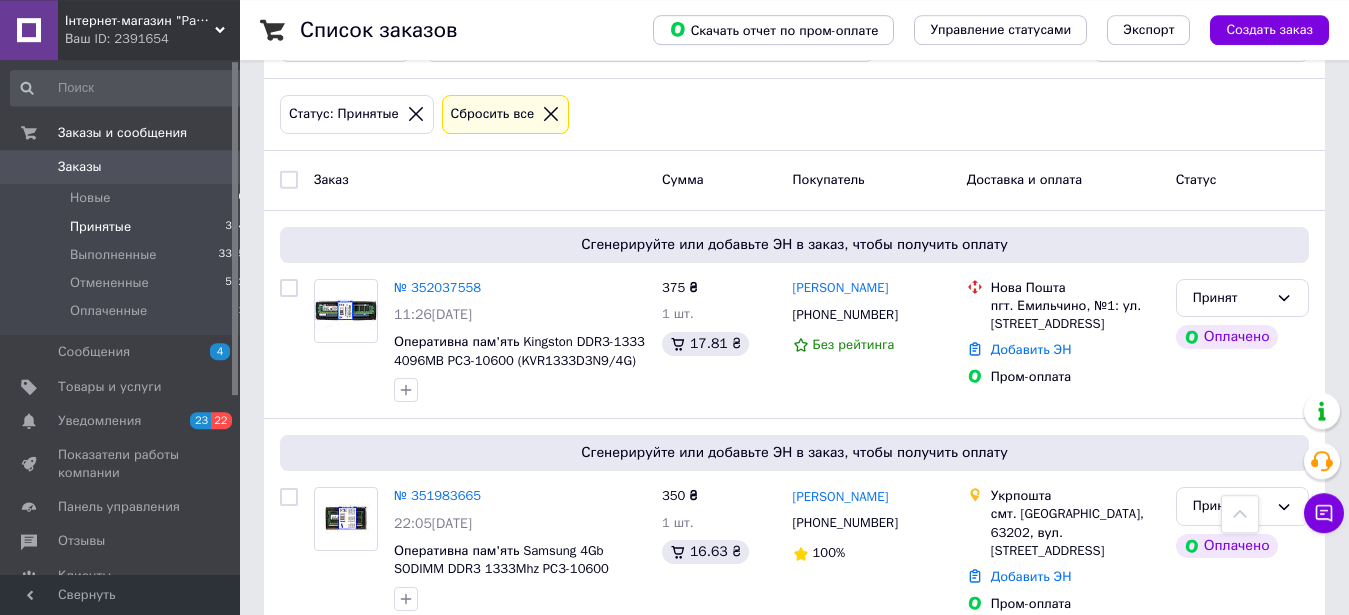 scroll, scrollTop: 204, scrollLeft: 0, axis: vertical 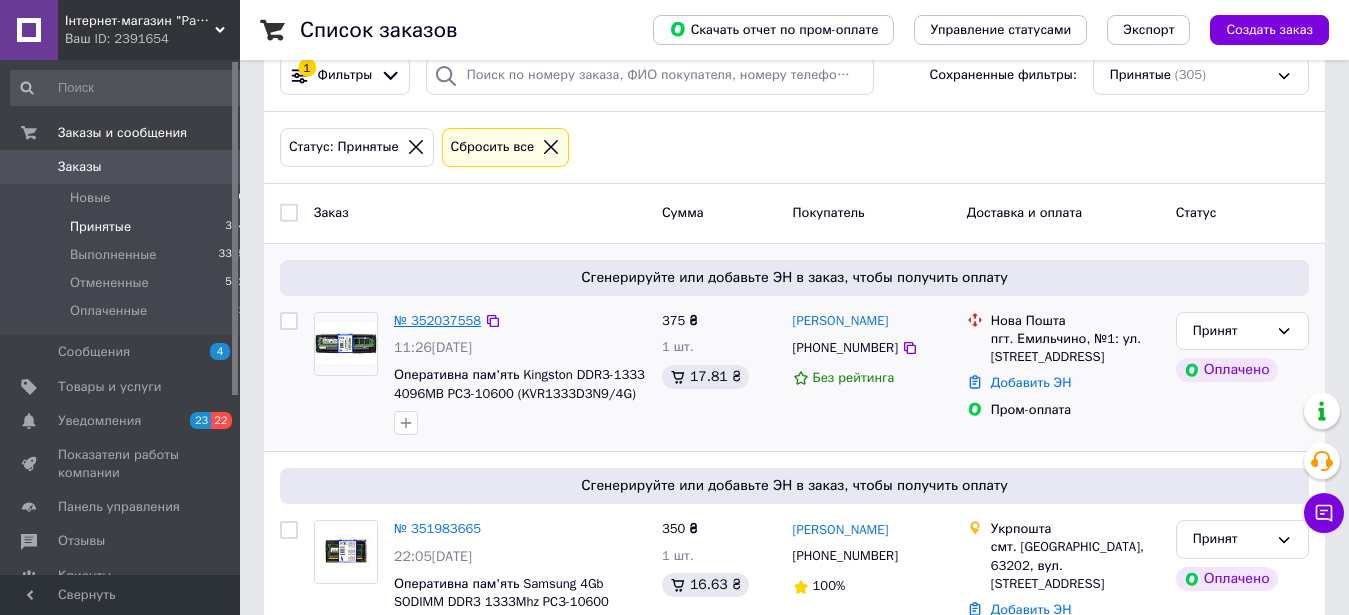 click on "№ 352037558" at bounding box center [437, 320] 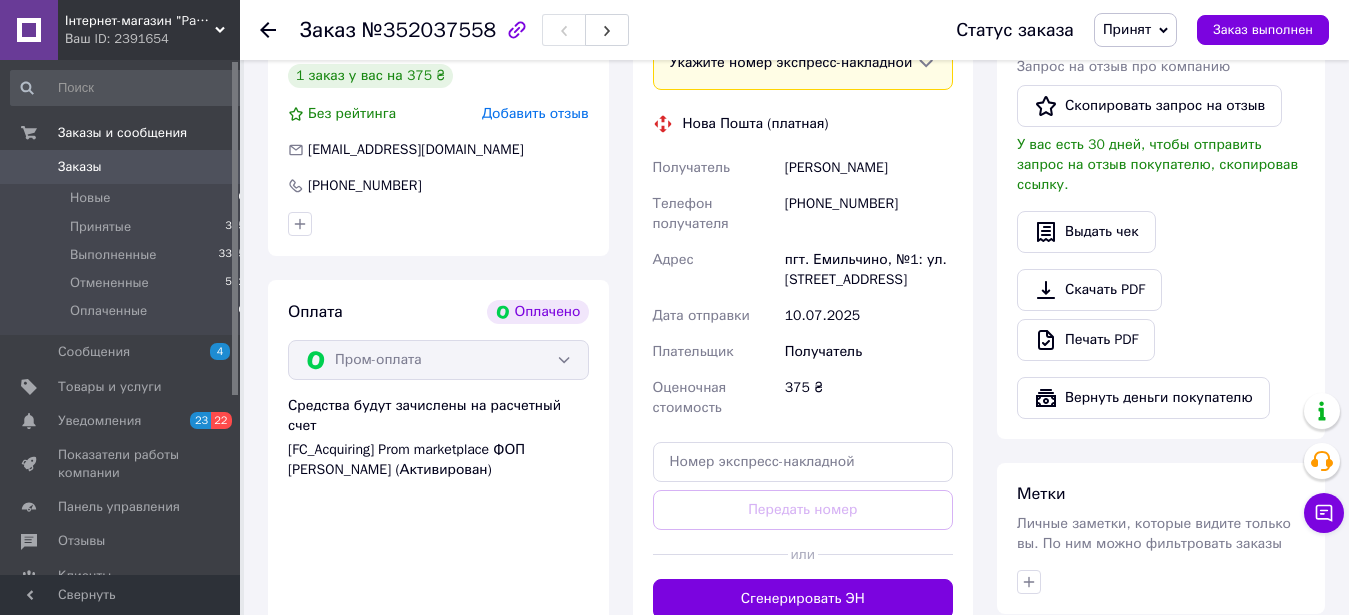 scroll, scrollTop: 204, scrollLeft: 0, axis: vertical 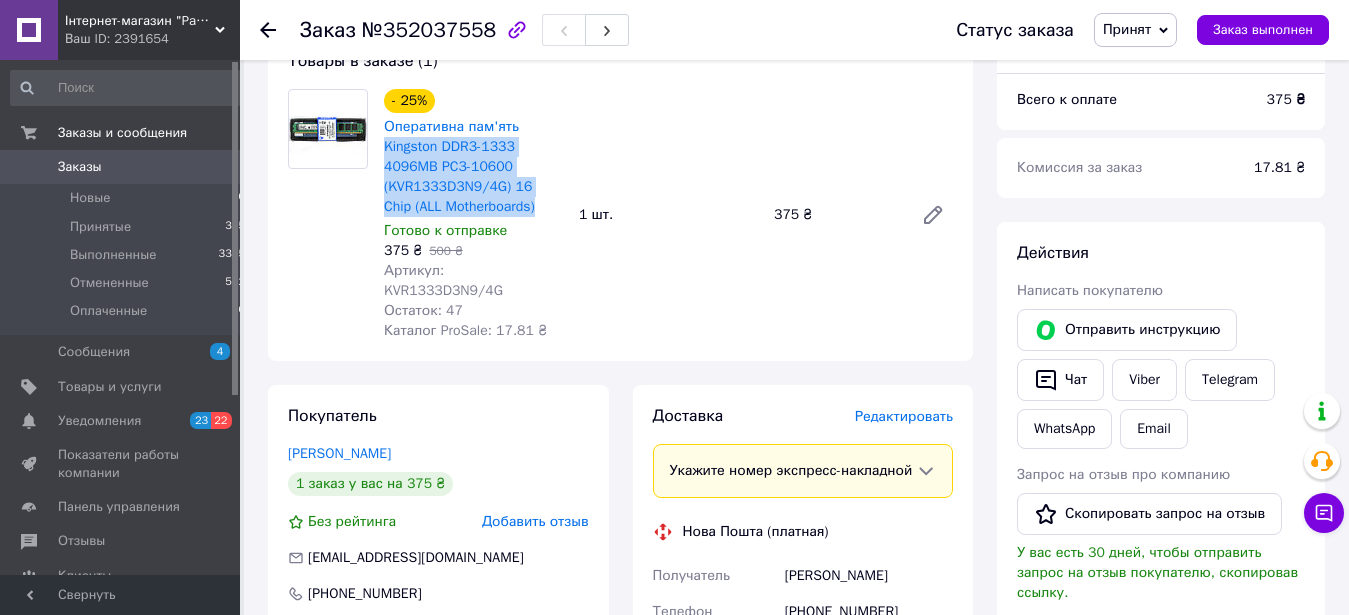 drag, startPoint x: 515, startPoint y: 209, endPoint x: 383, endPoint y: 152, distance: 143.78108 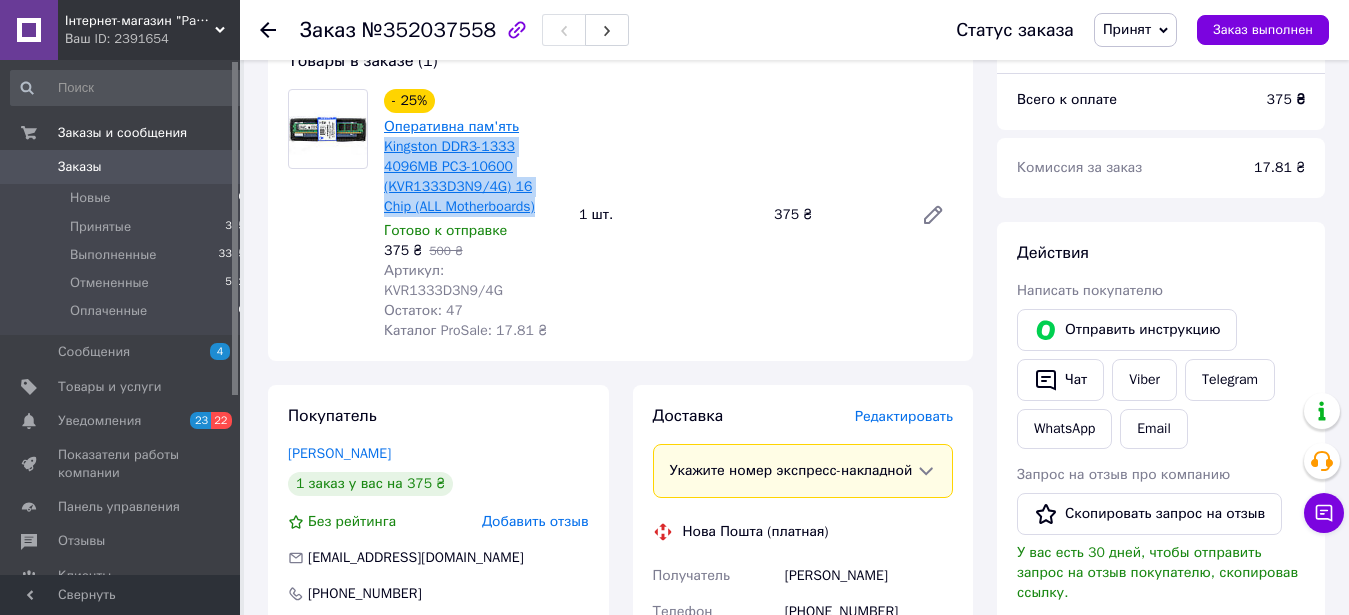 copy on "Kingston DDR3-1333 4096MB PC3-10600 (KVR1333D3N9/4G) 16 Chip (ALL Motherboards)" 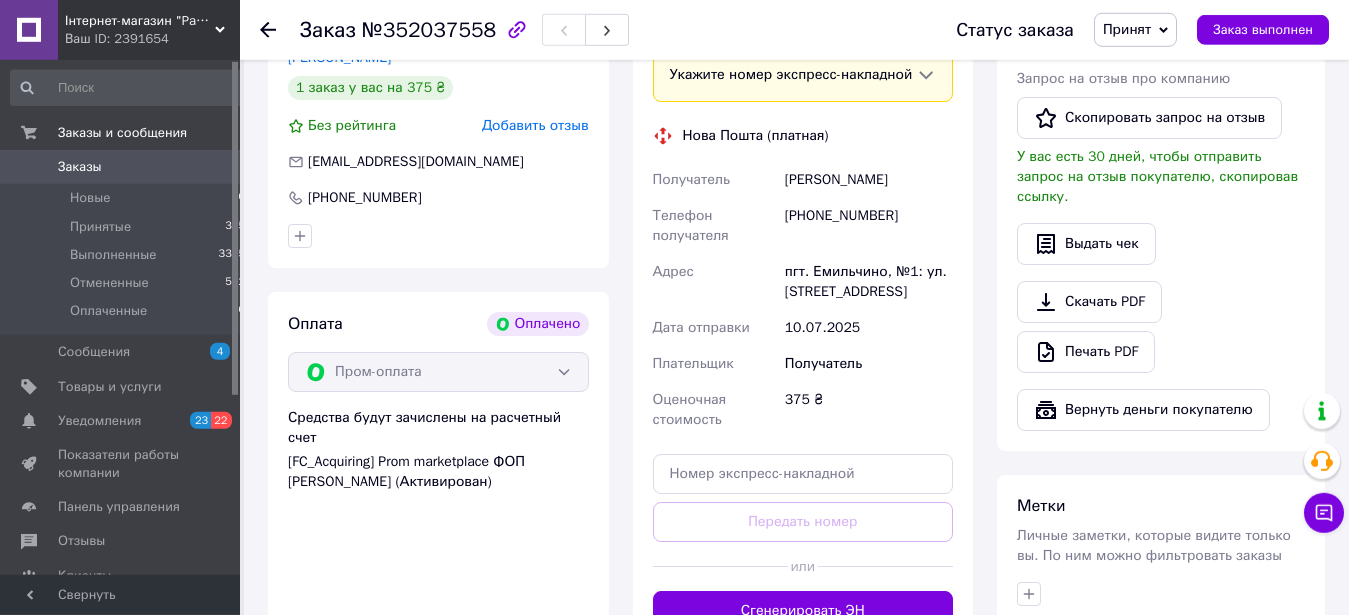 scroll, scrollTop: 612, scrollLeft: 0, axis: vertical 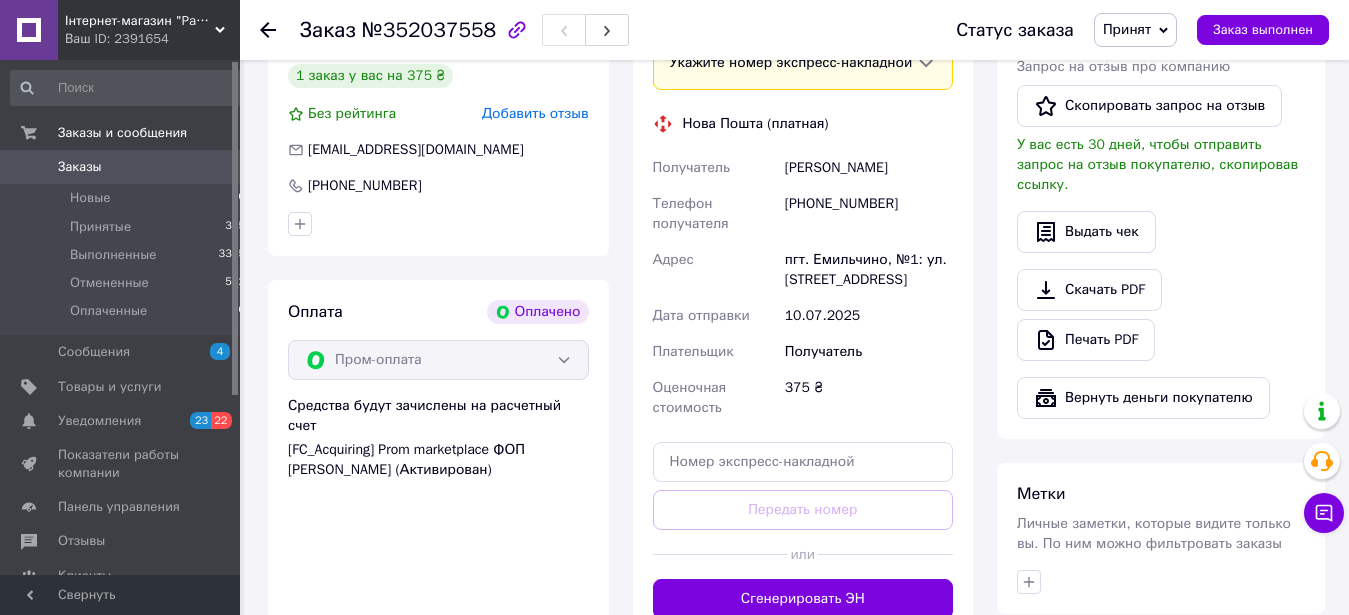 click on "[PHONE_NUMBER]" at bounding box center [869, 214] 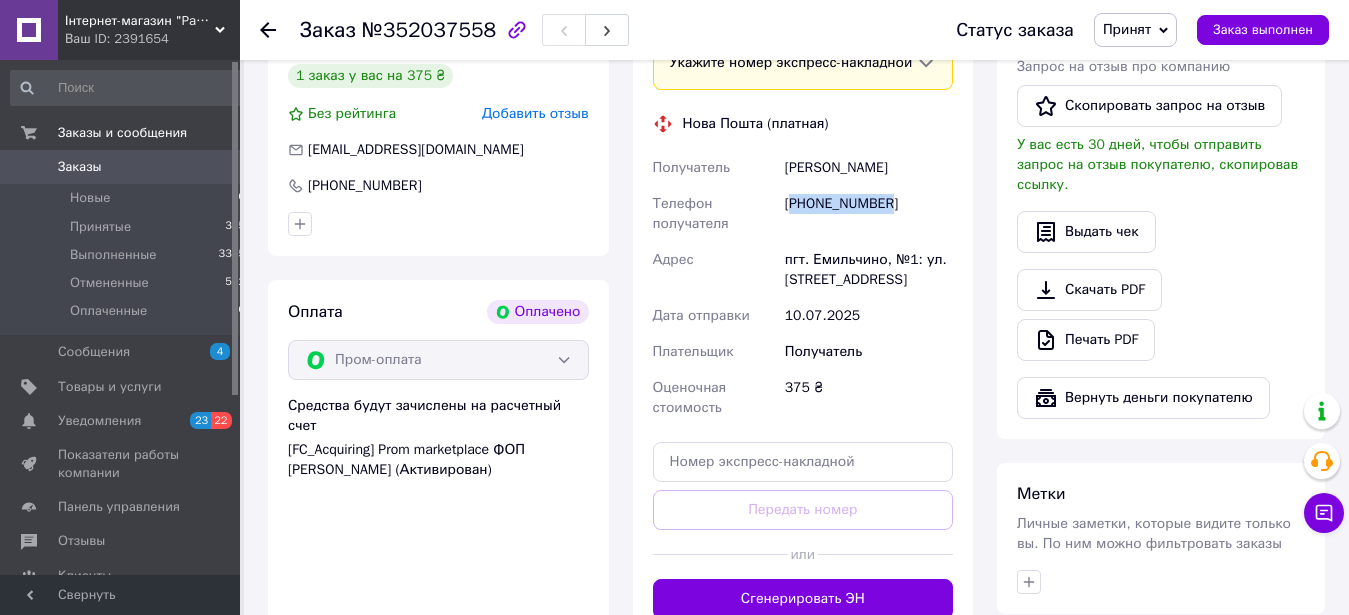click on "[PHONE_NUMBER]" at bounding box center [869, 214] 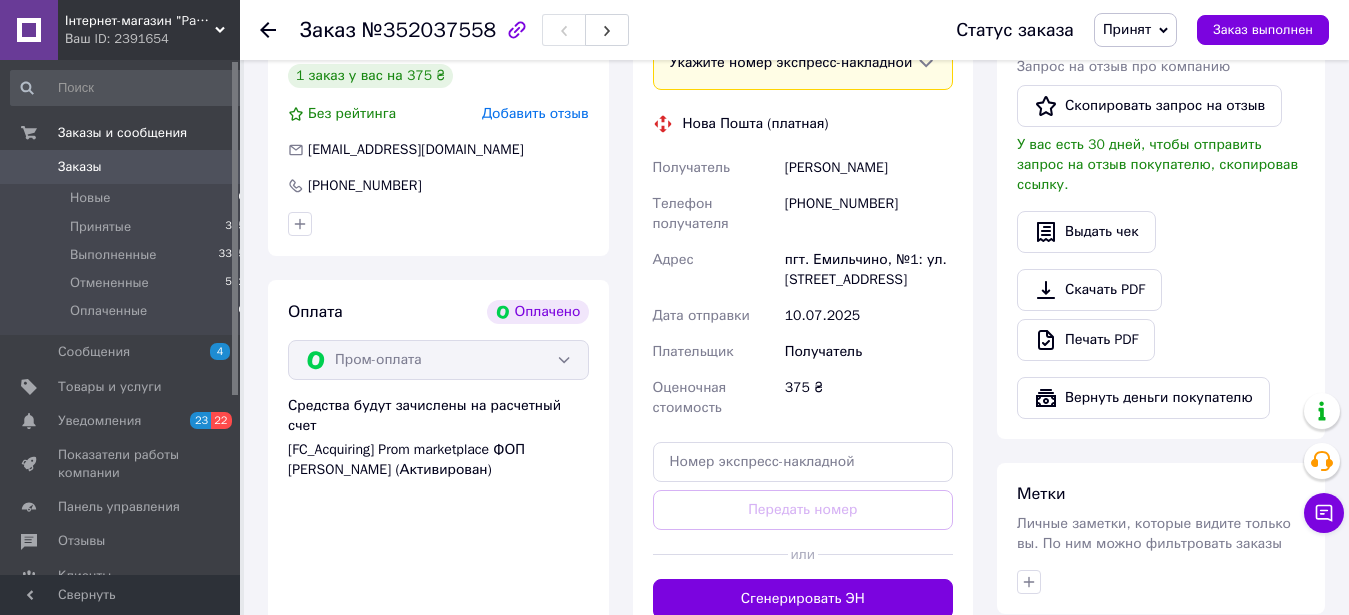 click on "[PHONE_NUMBER]" at bounding box center (365, 186) 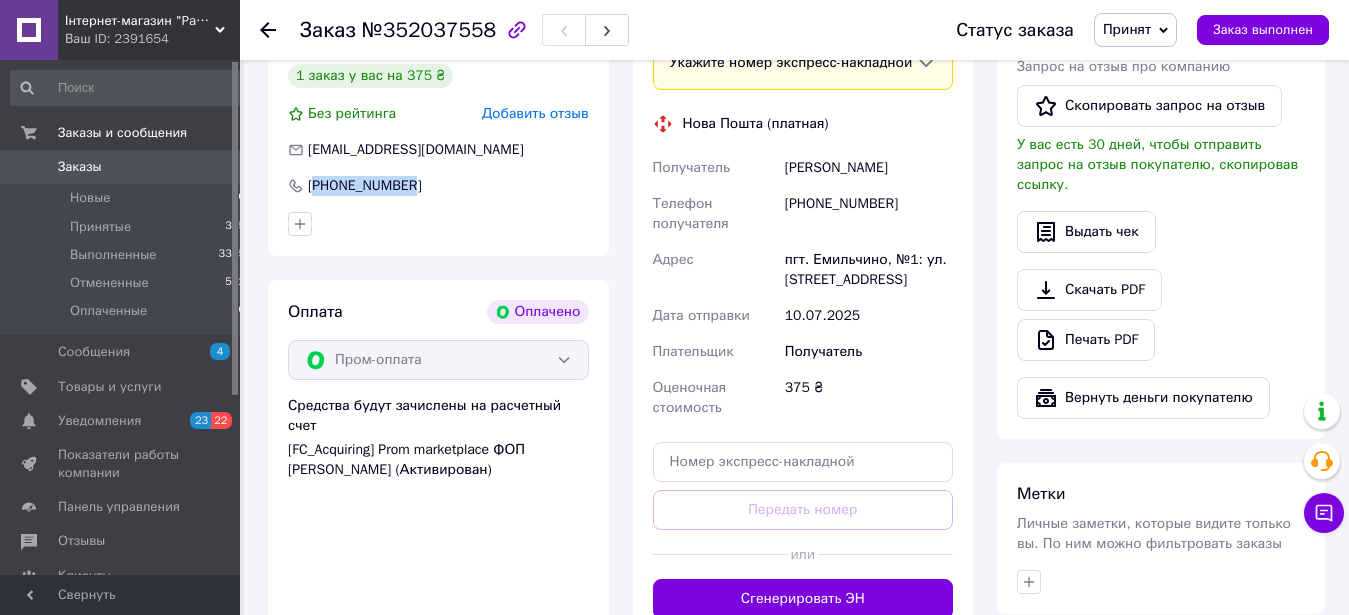 click on "[PHONE_NUMBER]" at bounding box center [365, 186] 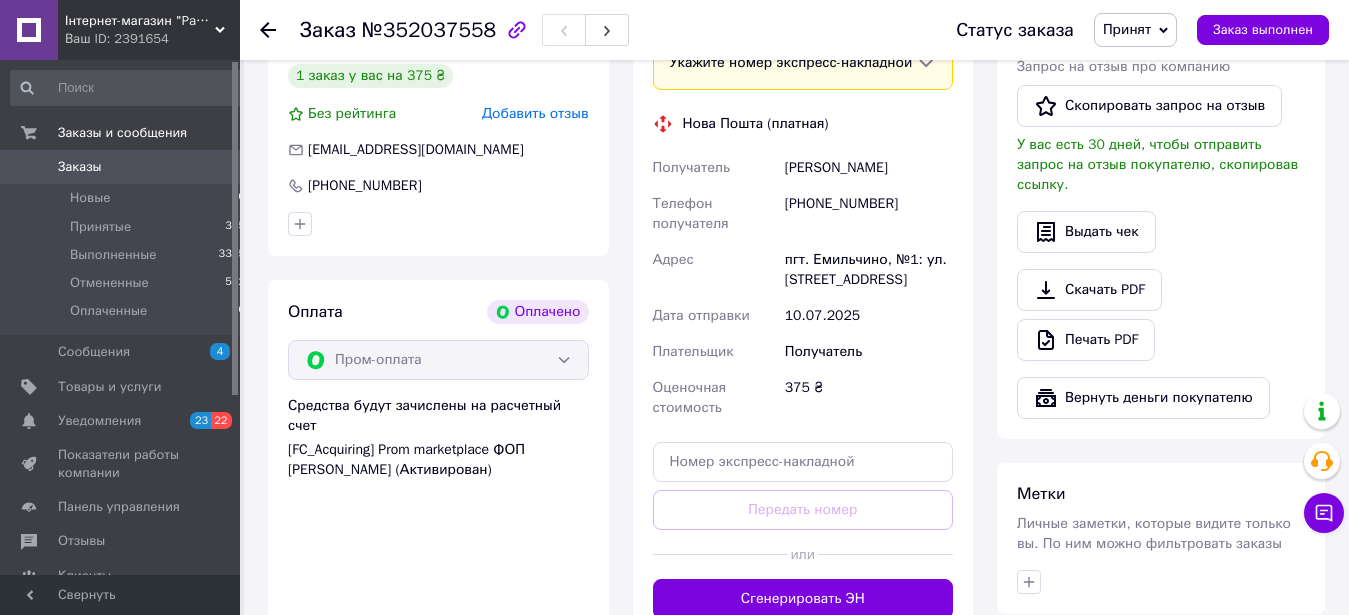 click on "[PERSON_NAME]" at bounding box center (869, 168) 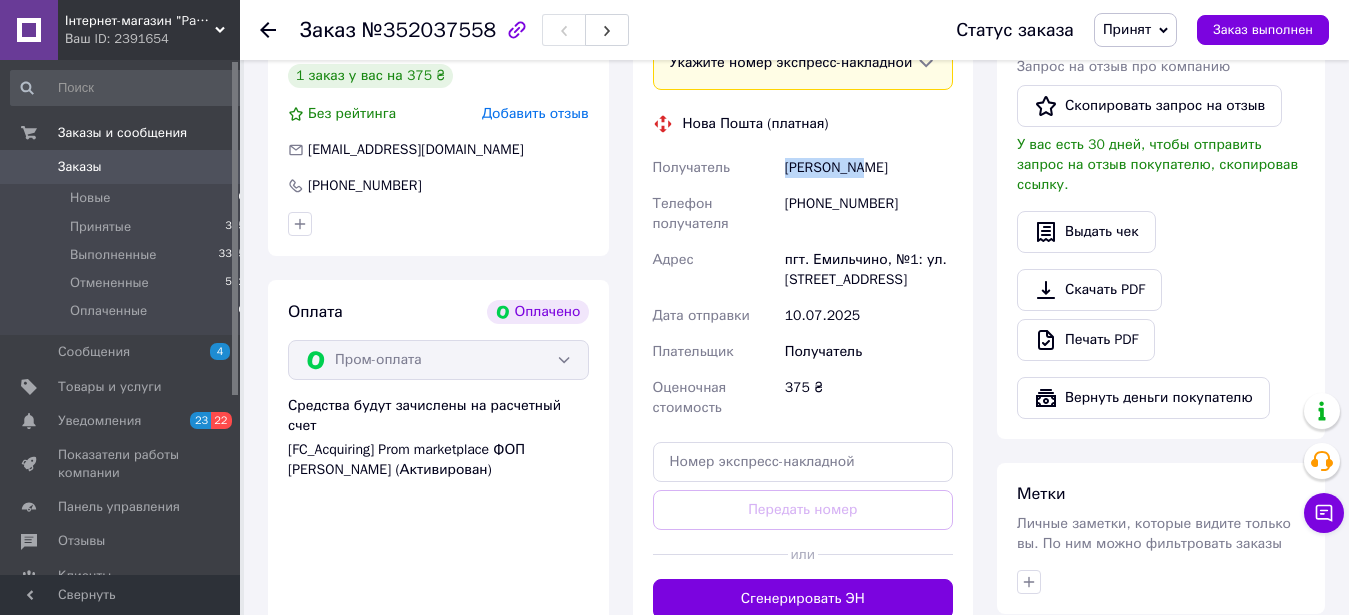 click on "[PERSON_NAME]" at bounding box center (869, 168) 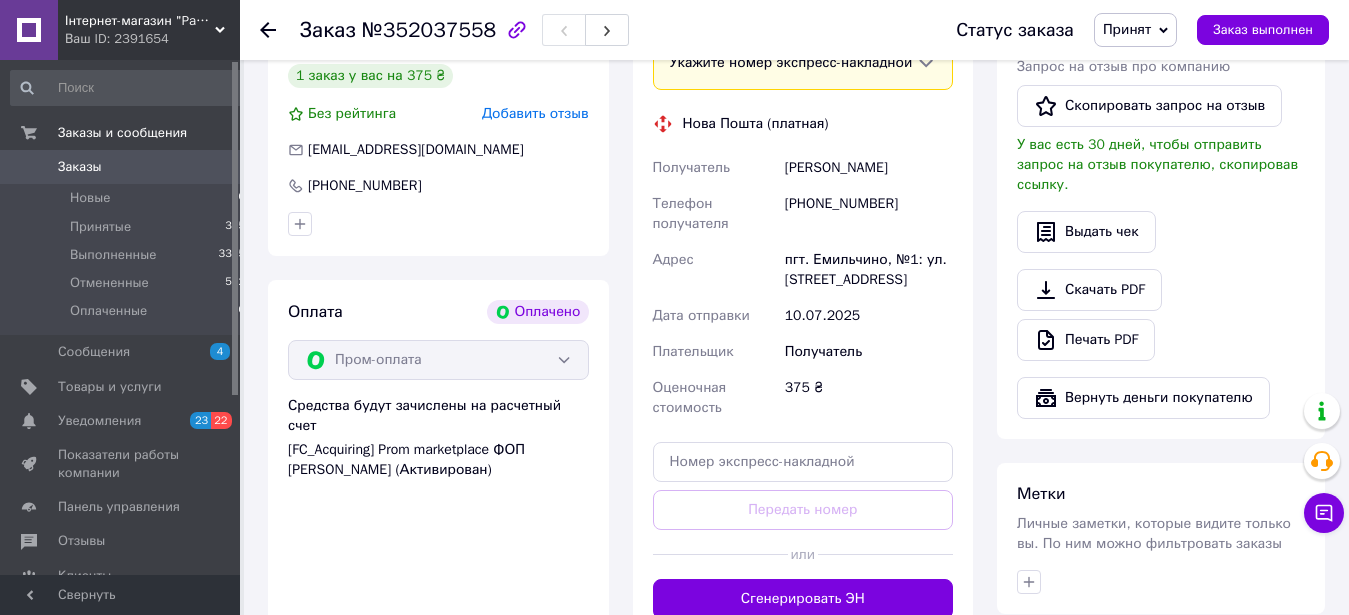 click on "[PERSON_NAME]" at bounding box center [869, 168] 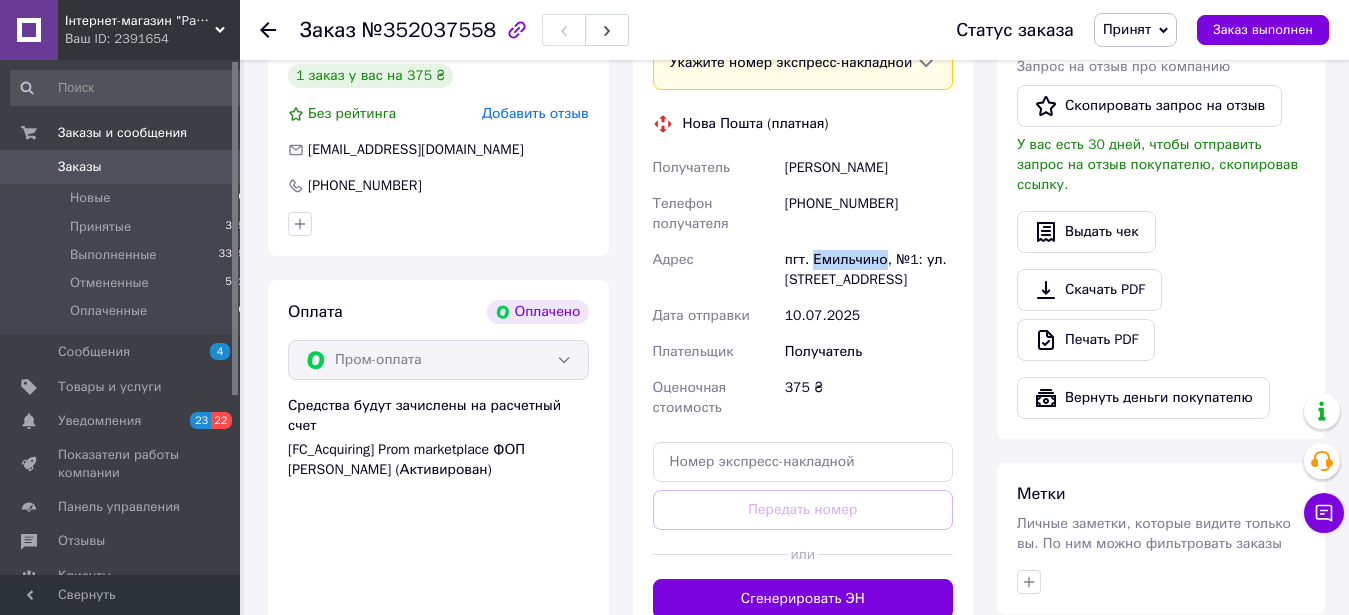 click on "пгт. Емильчино, №1: ул. [STREET_ADDRESS]" at bounding box center (869, 270) 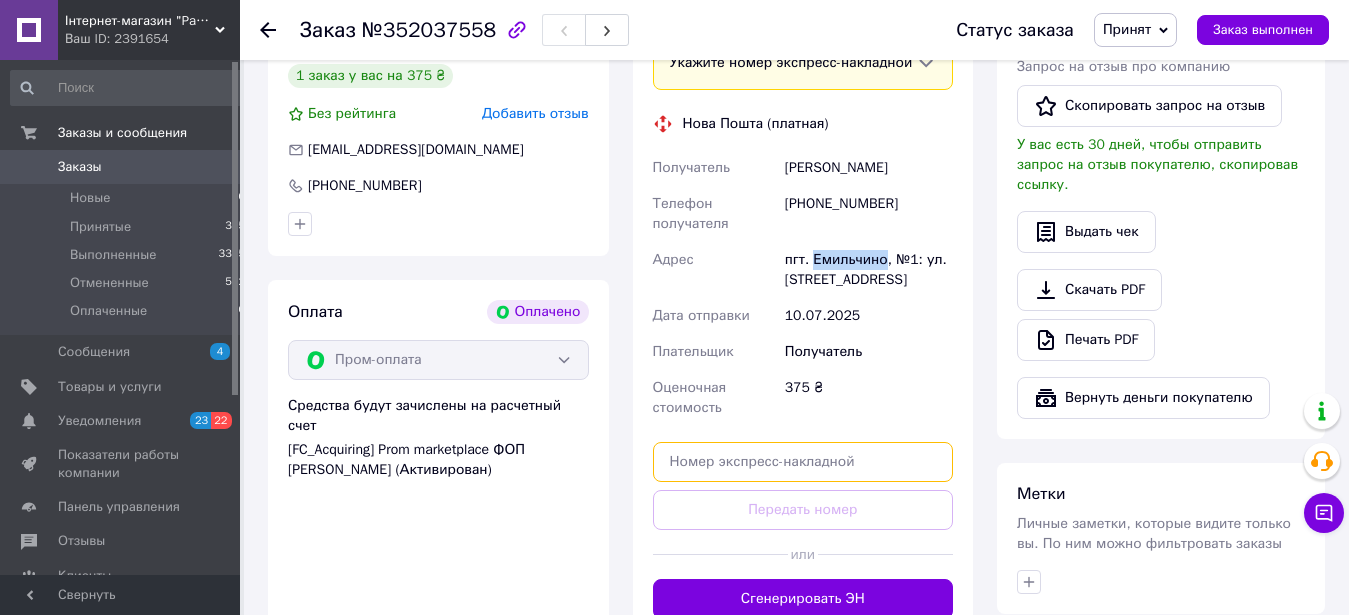 click at bounding box center [803, 462] 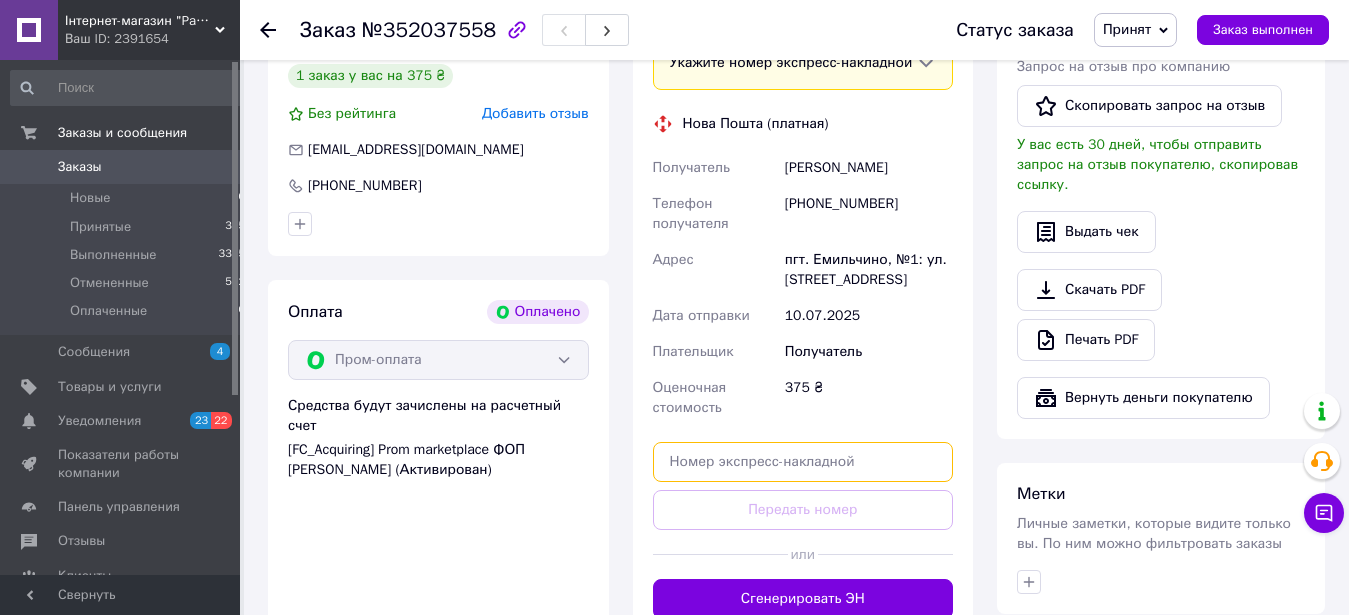 paste on "20451202895921" 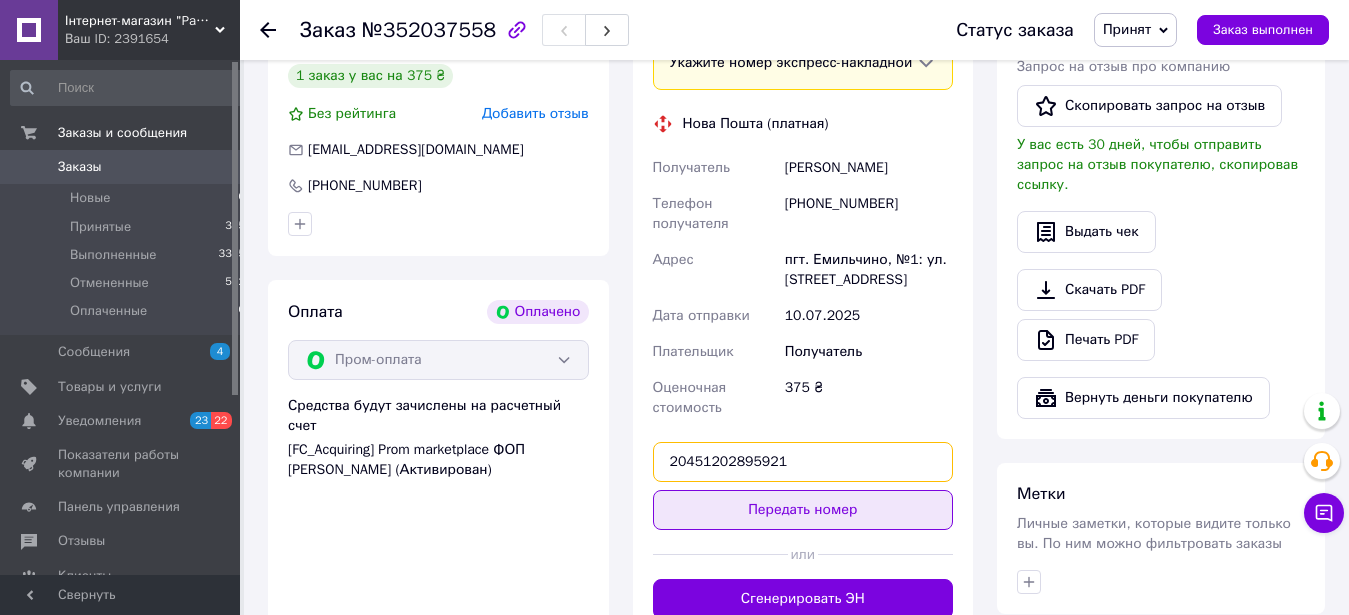 type on "20451202895921" 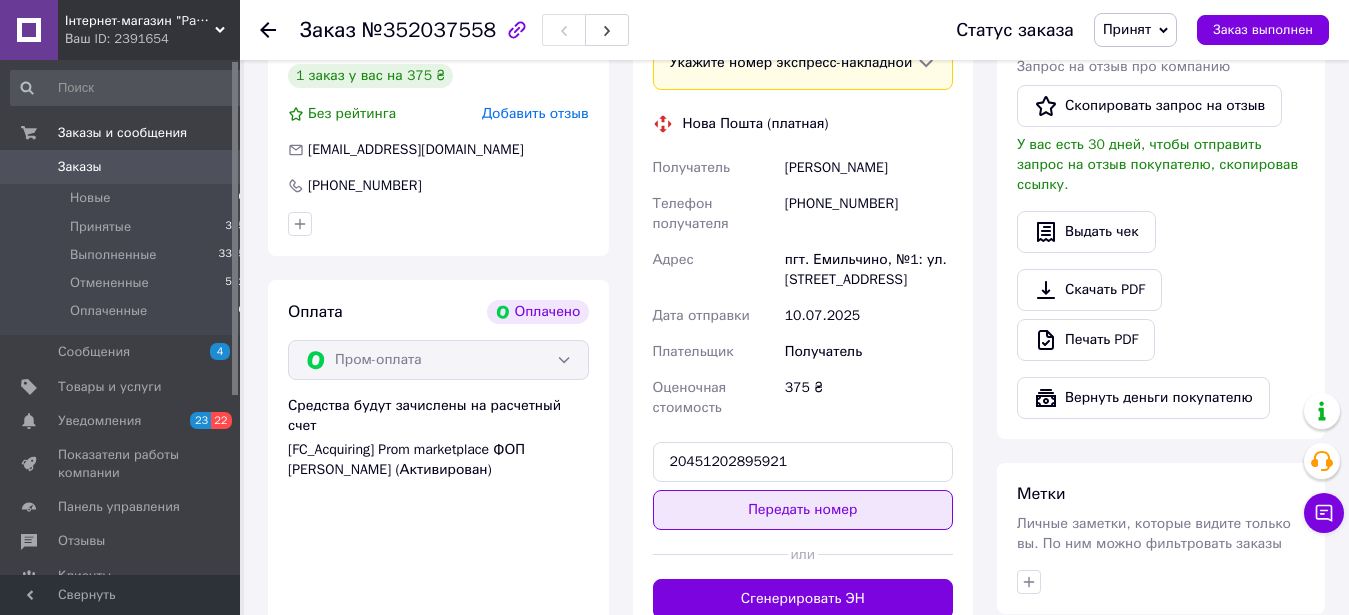 click on "Передать номер" at bounding box center (803, 510) 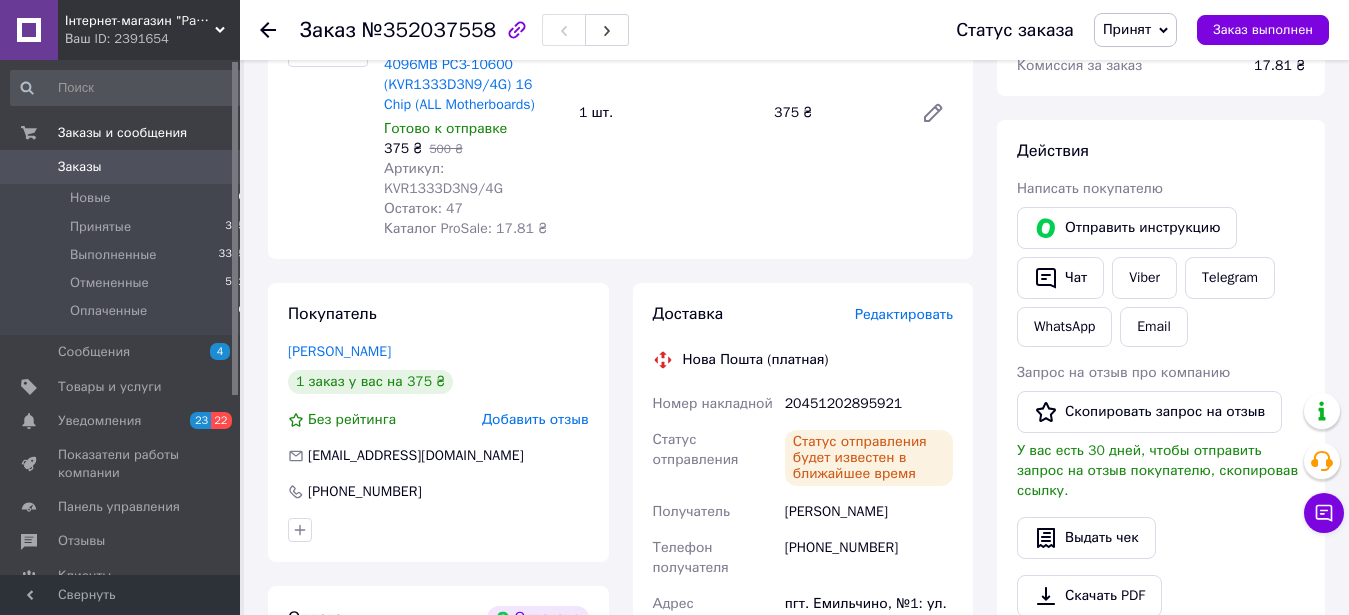 scroll, scrollTop: 0, scrollLeft: 0, axis: both 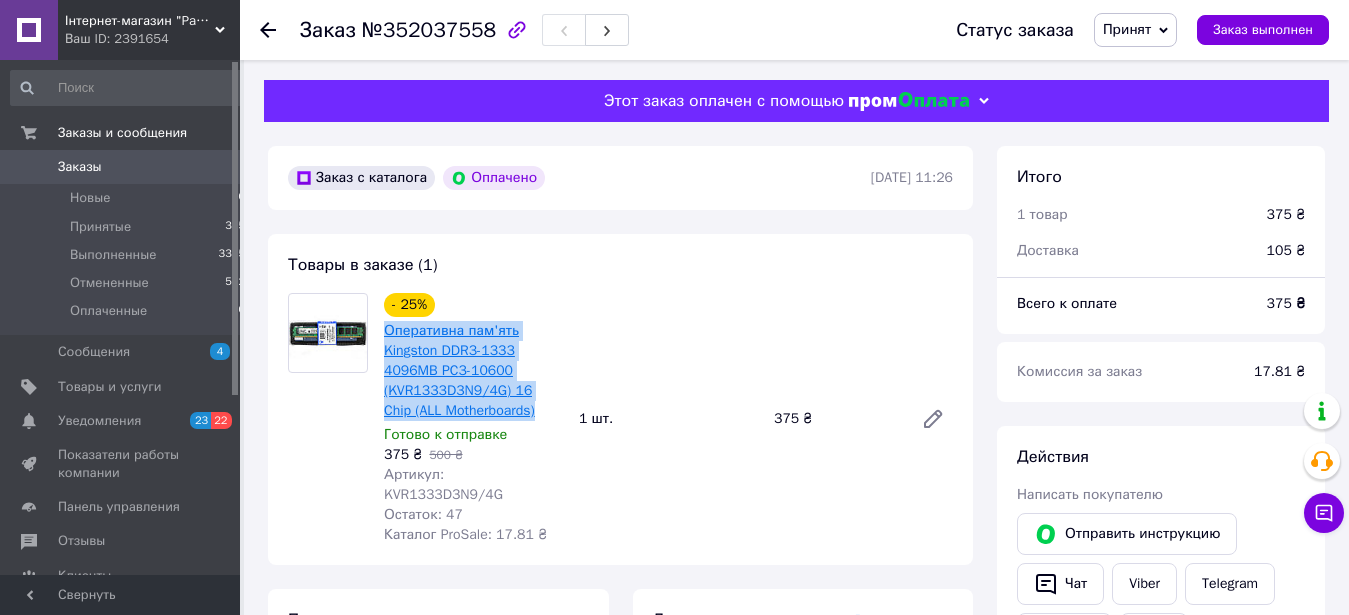 drag, startPoint x: 514, startPoint y: 412, endPoint x: 386, endPoint y: 339, distance: 147.35332 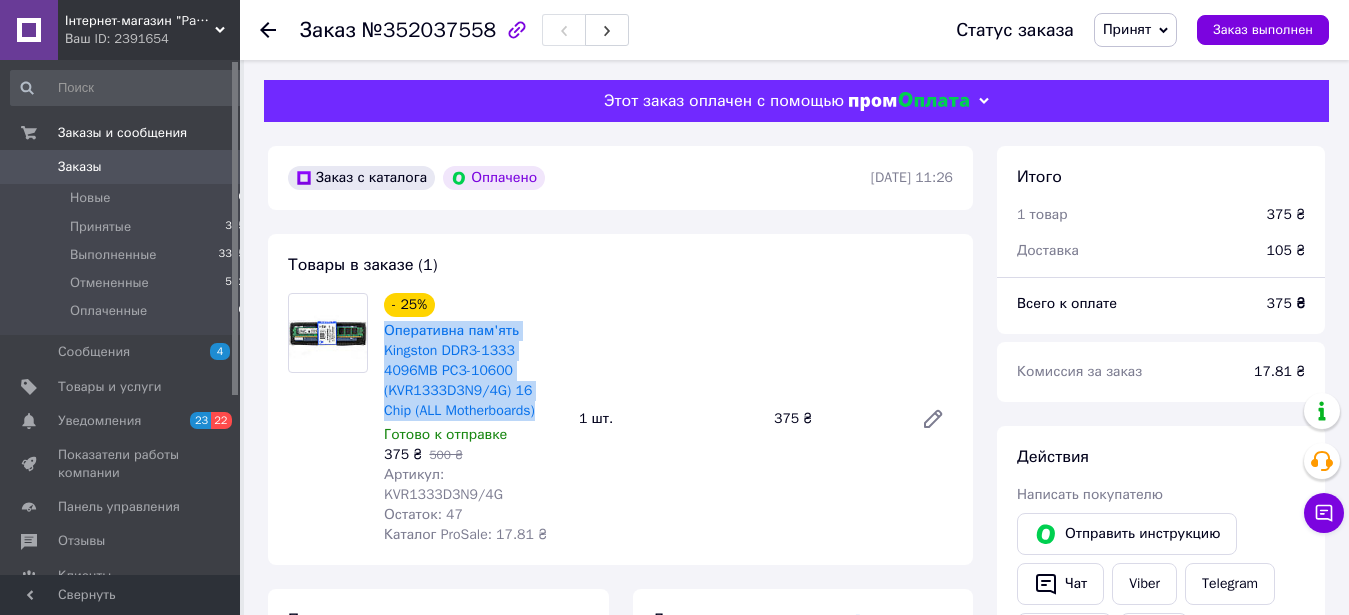 copy on "Оперативна пам'ять Kingston DDR3-1333 4096MB PC3-10600 (KVR1333D3N9/4G) 16 Chip (ALL Motherboards)" 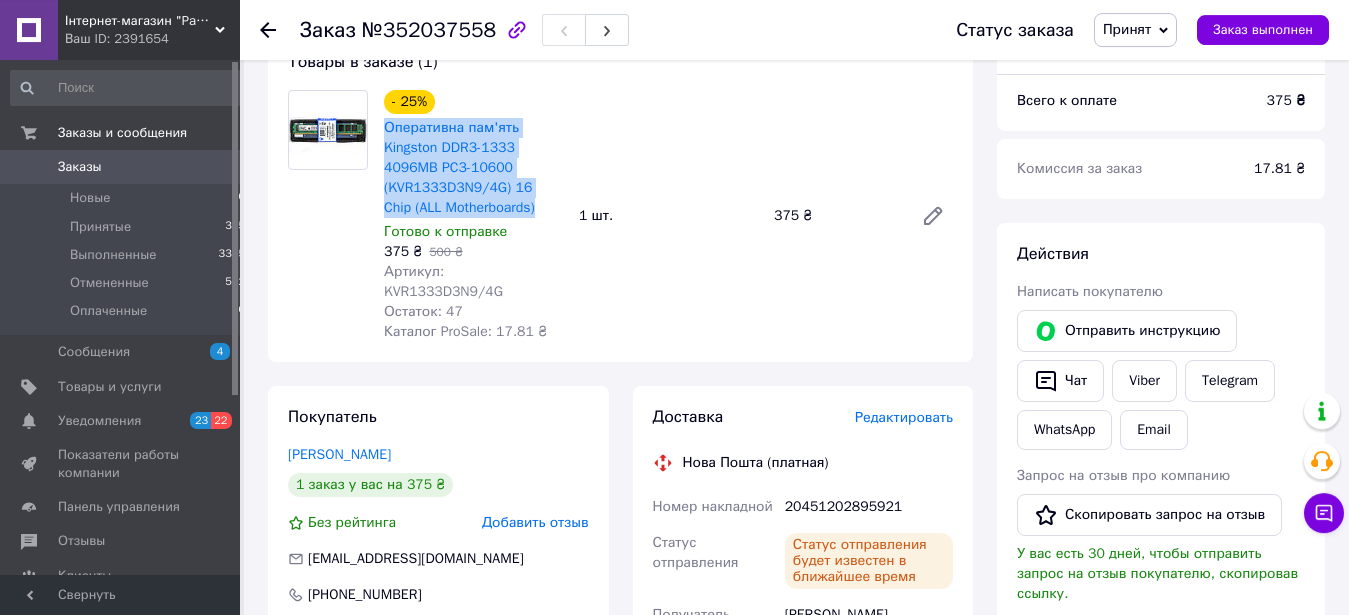 scroll, scrollTop: 204, scrollLeft: 0, axis: vertical 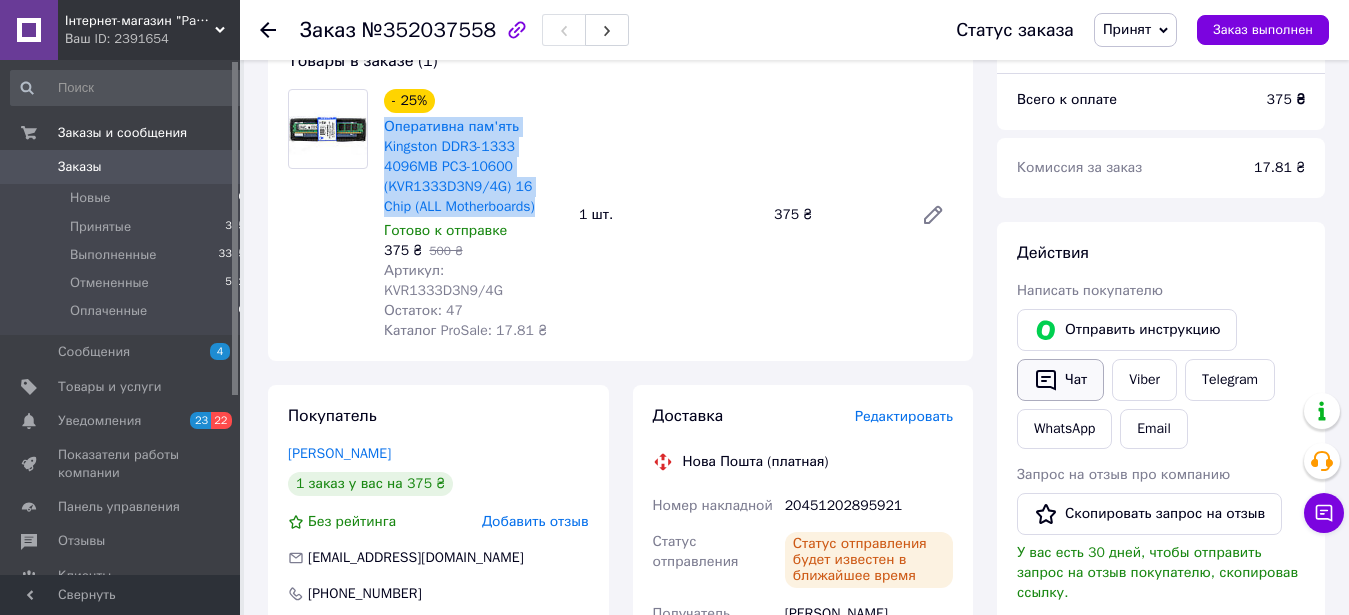 click on "Чат" at bounding box center [1060, 380] 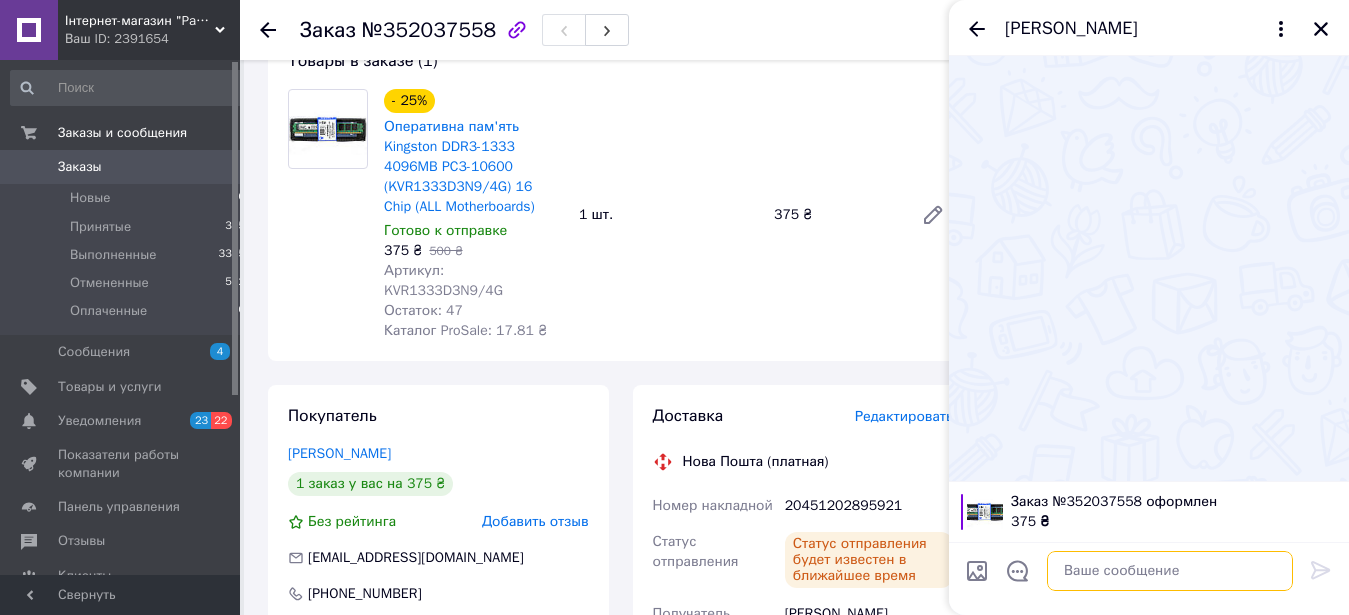 click at bounding box center [1170, 571] 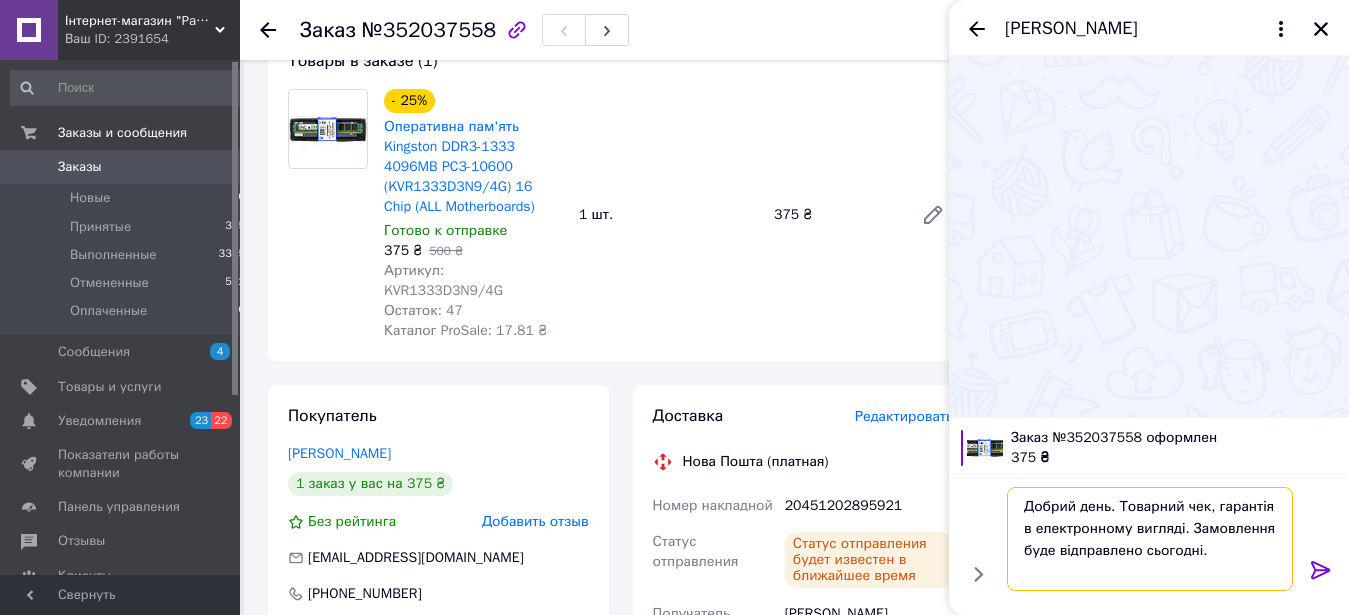 click on "Добрий день. Товарний чек, гарантія в електронному вигляді. Замовлення буде відправлено сьогодні." at bounding box center [1150, 539] 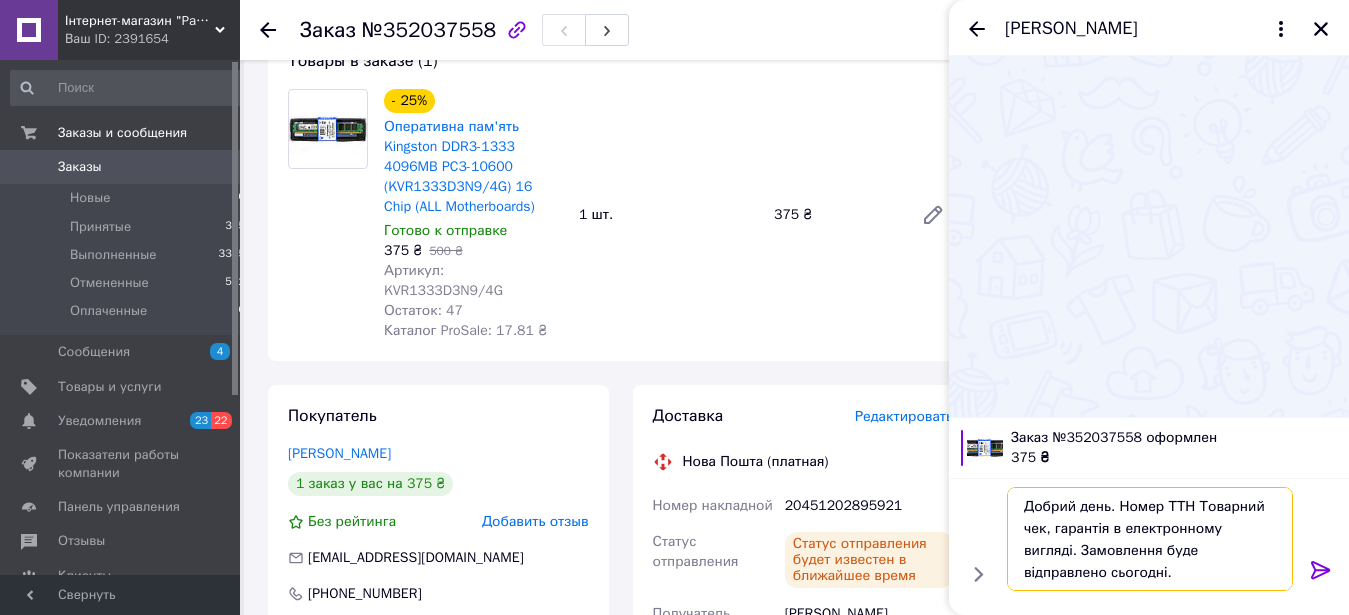 paste on "20451202895921" 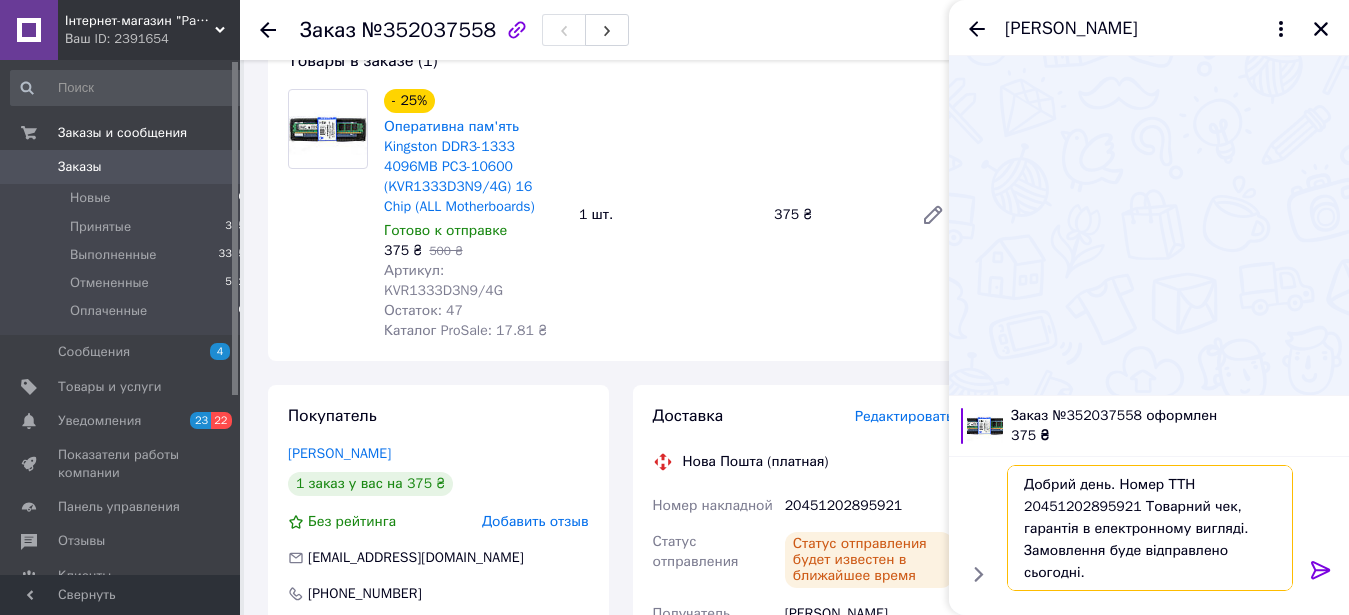 type on "Добрий день. Номер ТТН 20451202895921 Товарний чек, гарантія в електронному вигляді. Замовлення буде відправлено сьогодні." 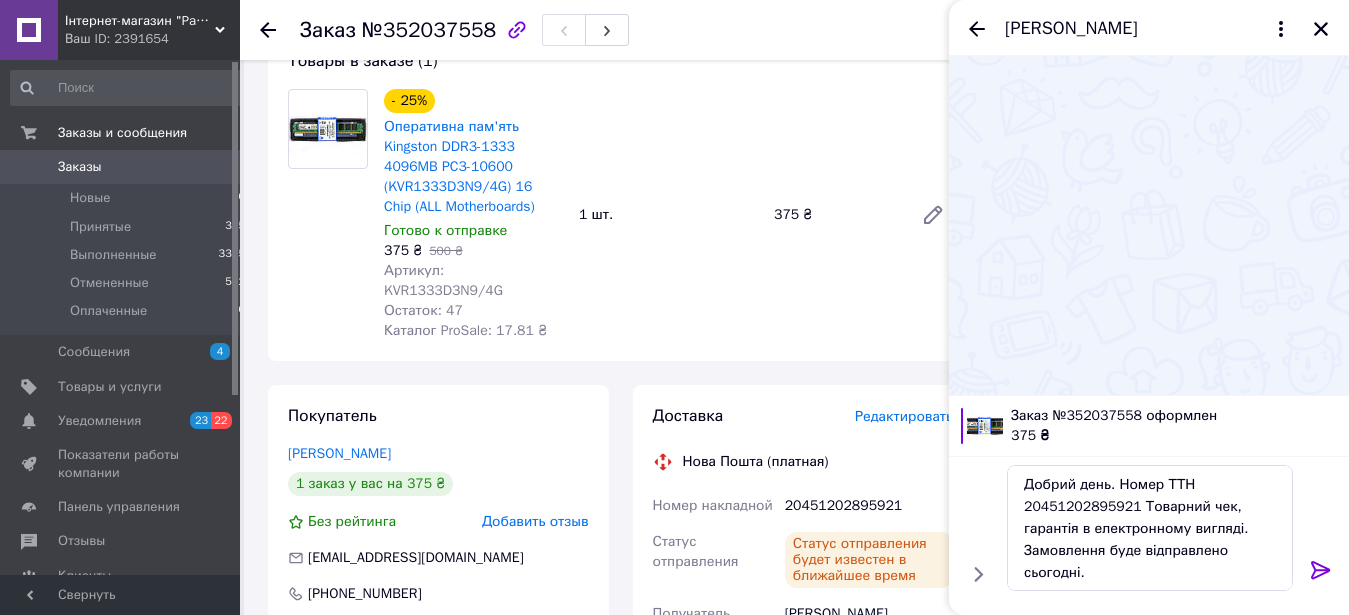click 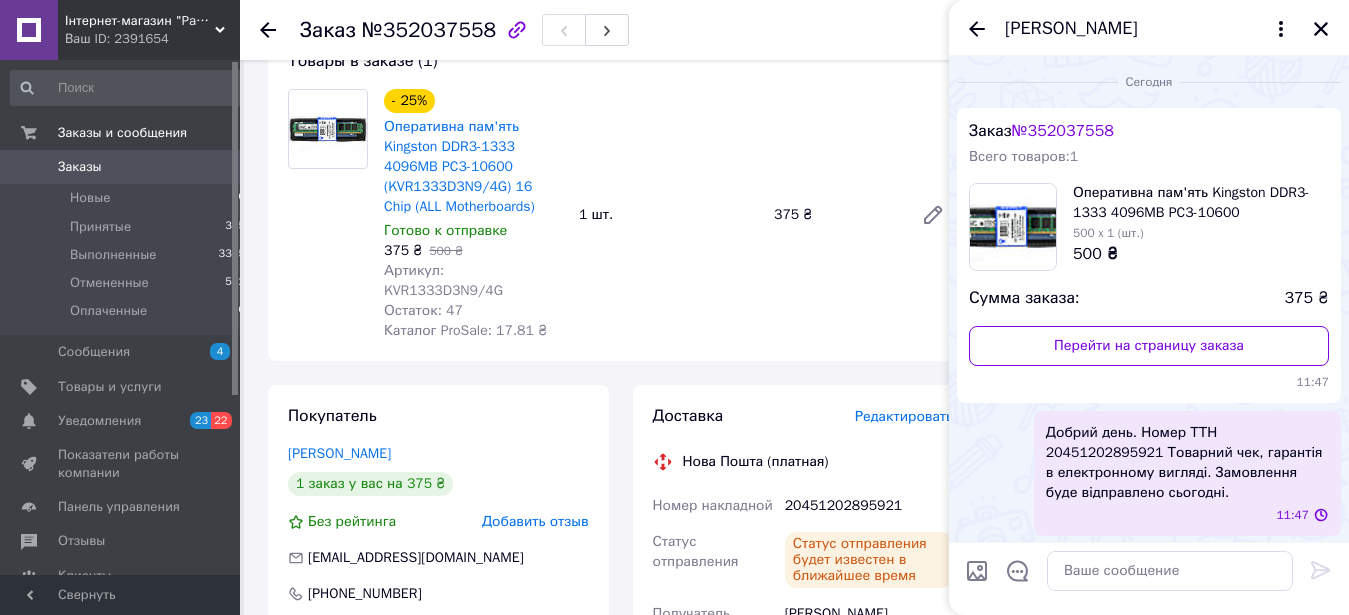 scroll, scrollTop: 2, scrollLeft: 0, axis: vertical 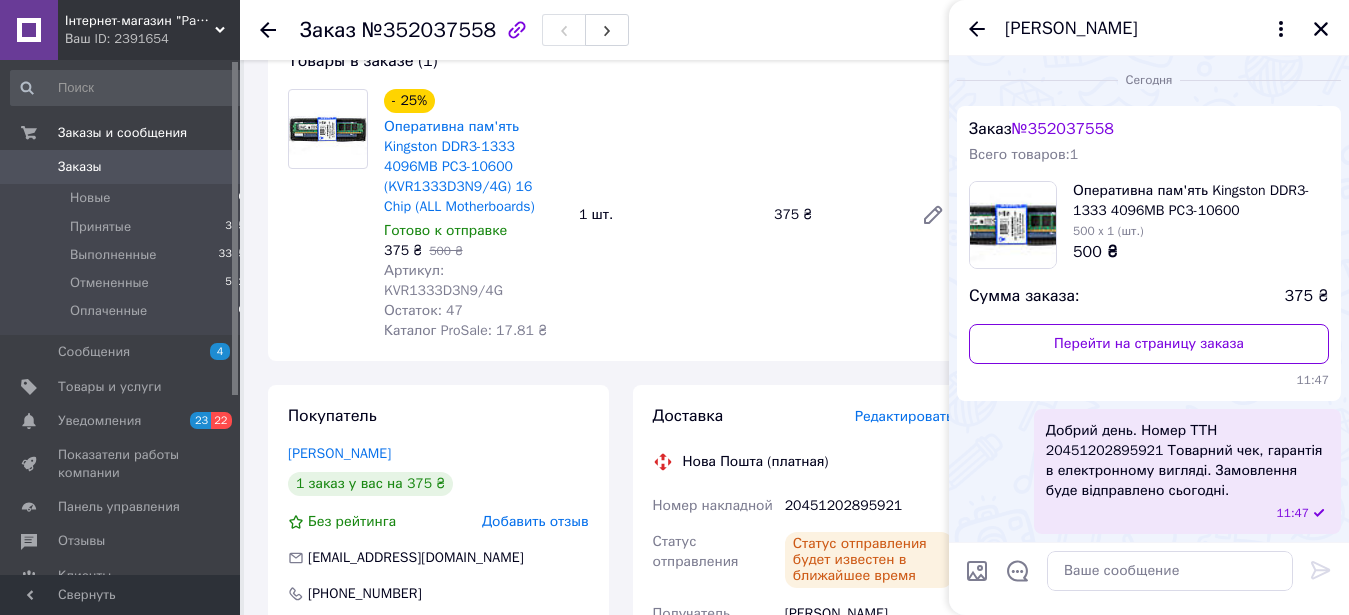click at bounding box center (977, 571) 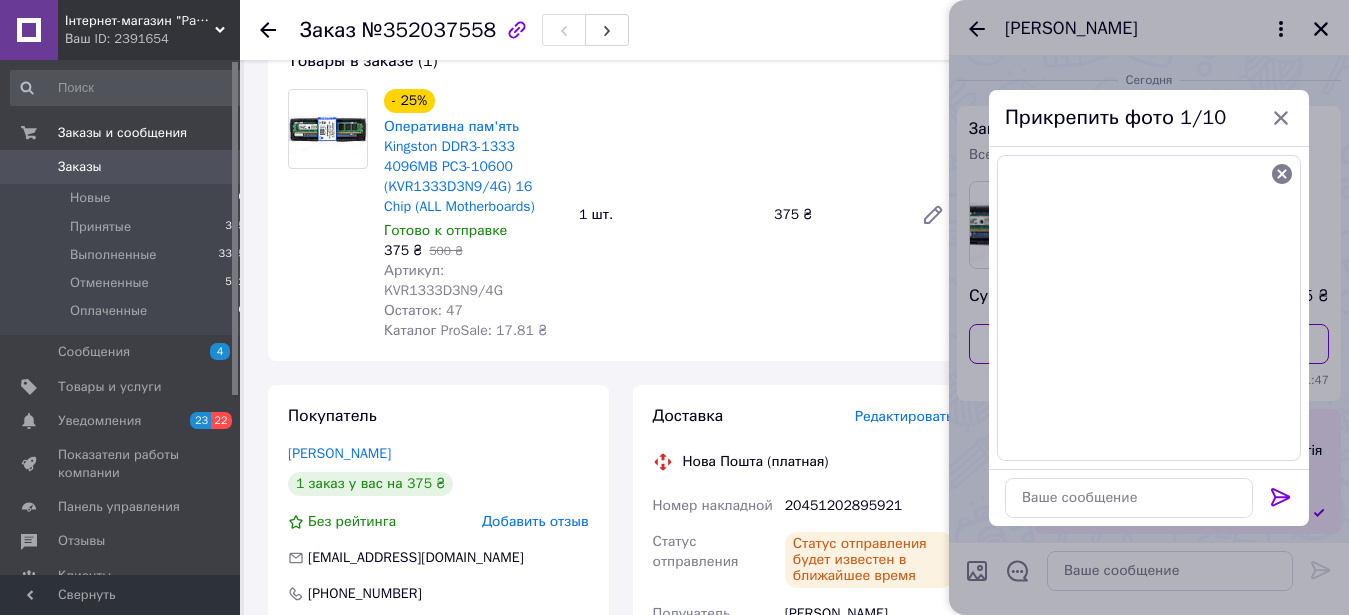 drag, startPoint x: 1286, startPoint y: 500, endPoint x: 1081, endPoint y: 306, distance: 282.2428 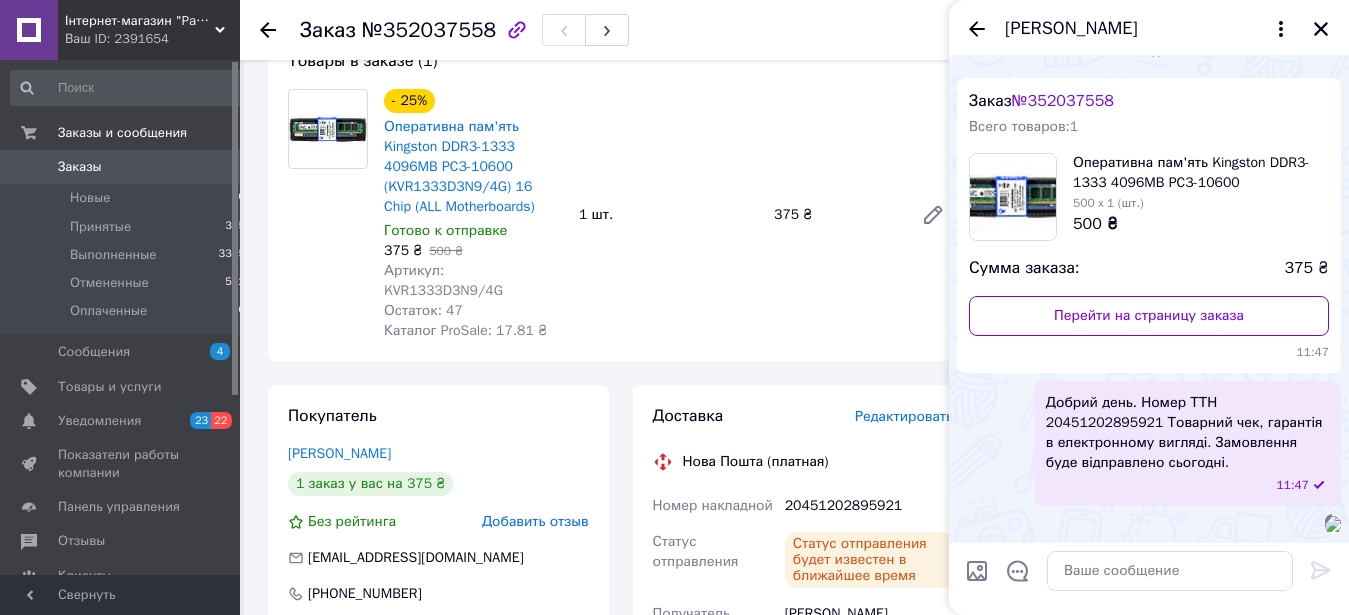 scroll, scrollTop: 310, scrollLeft: 0, axis: vertical 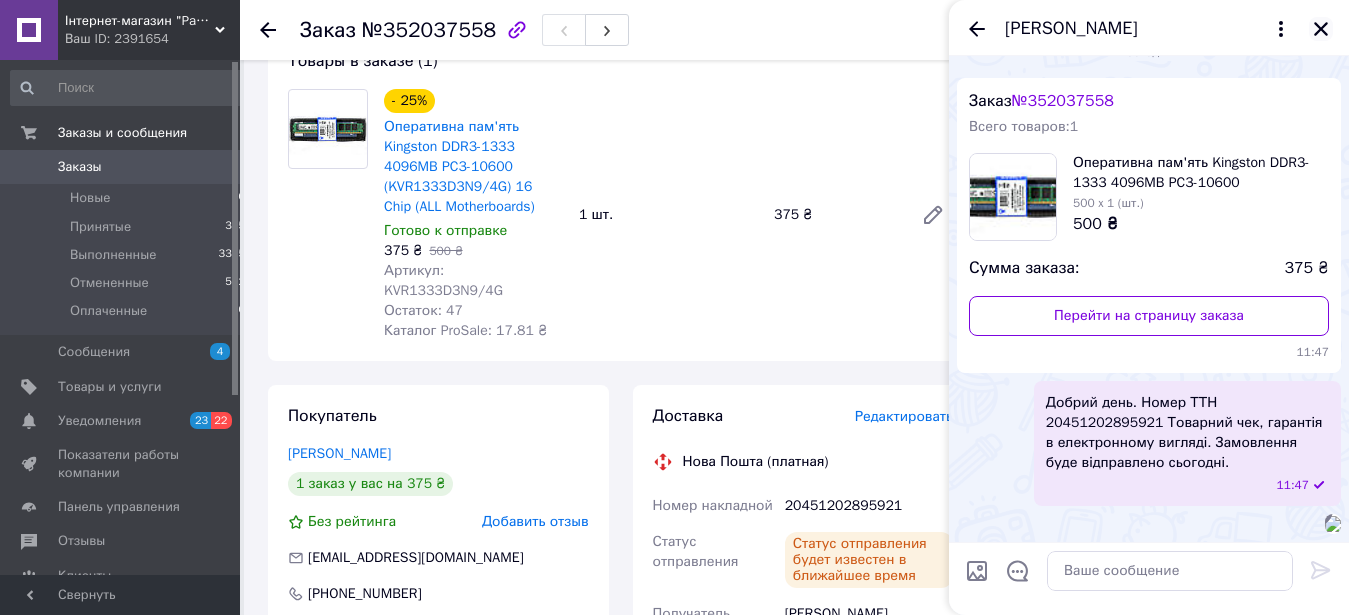 click 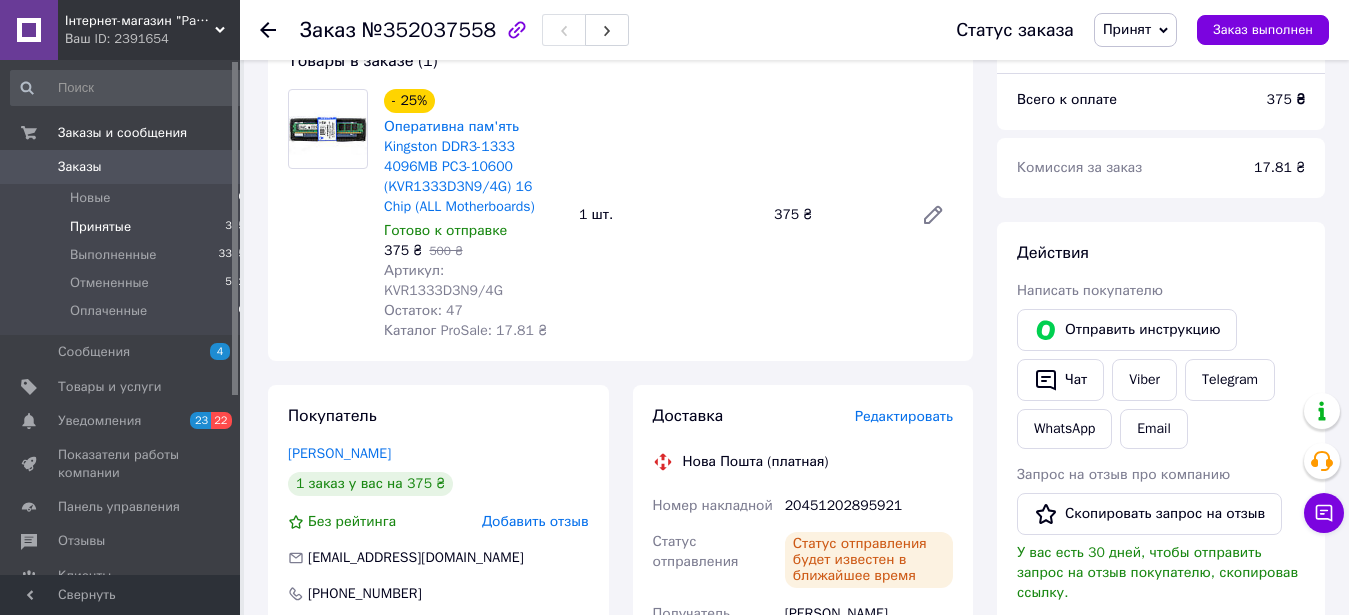 click on "Принятые" at bounding box center [100, 227] 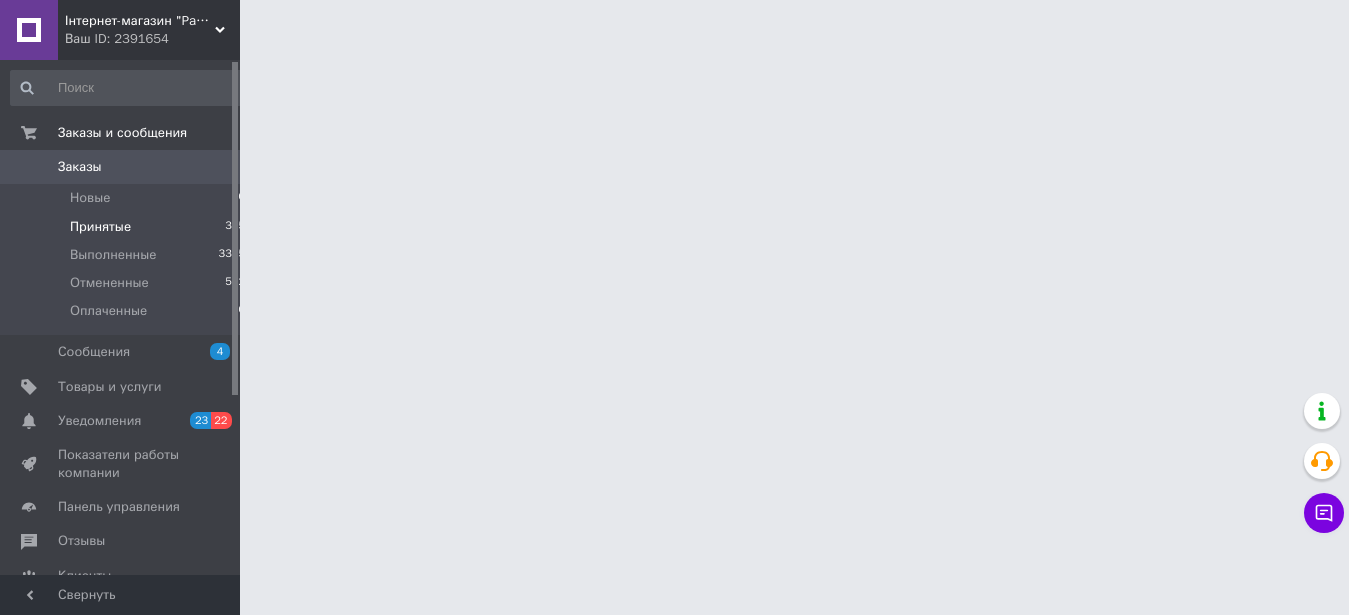 scroll, scrollTop: 0, scrollLeft: 0, axis: both 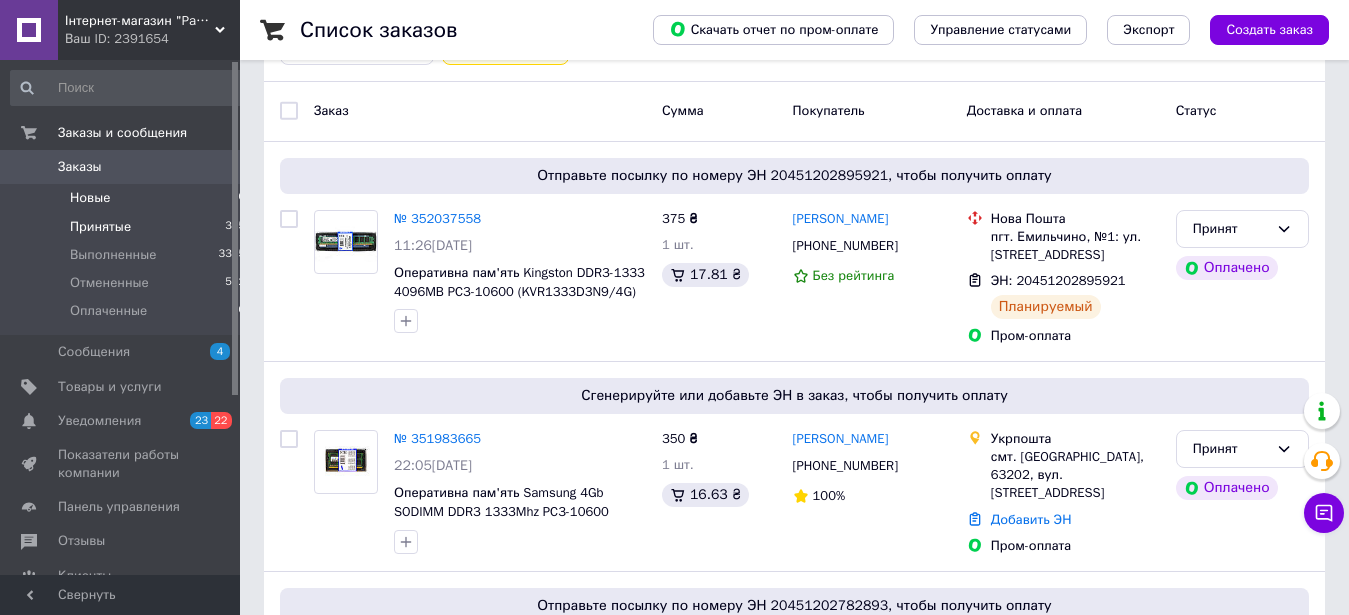 click on "Новые 0" at bounding box center (128, 198) 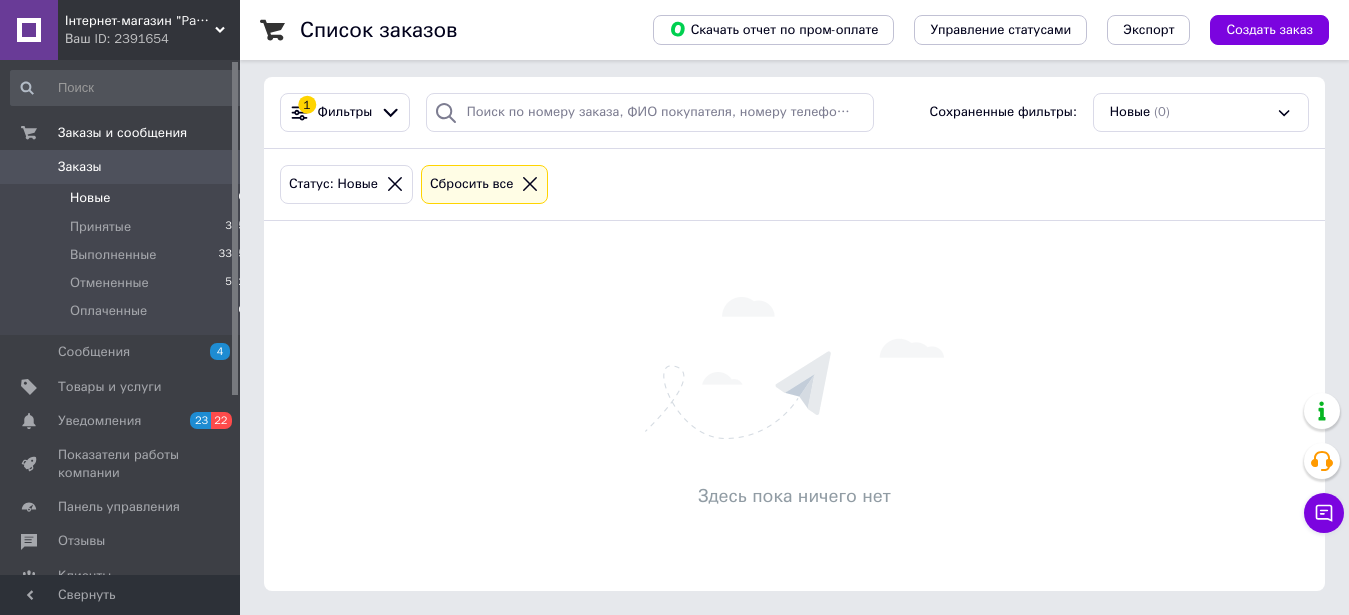 scroll, scrollTop: 0, scrollLeft: 0, axis: both 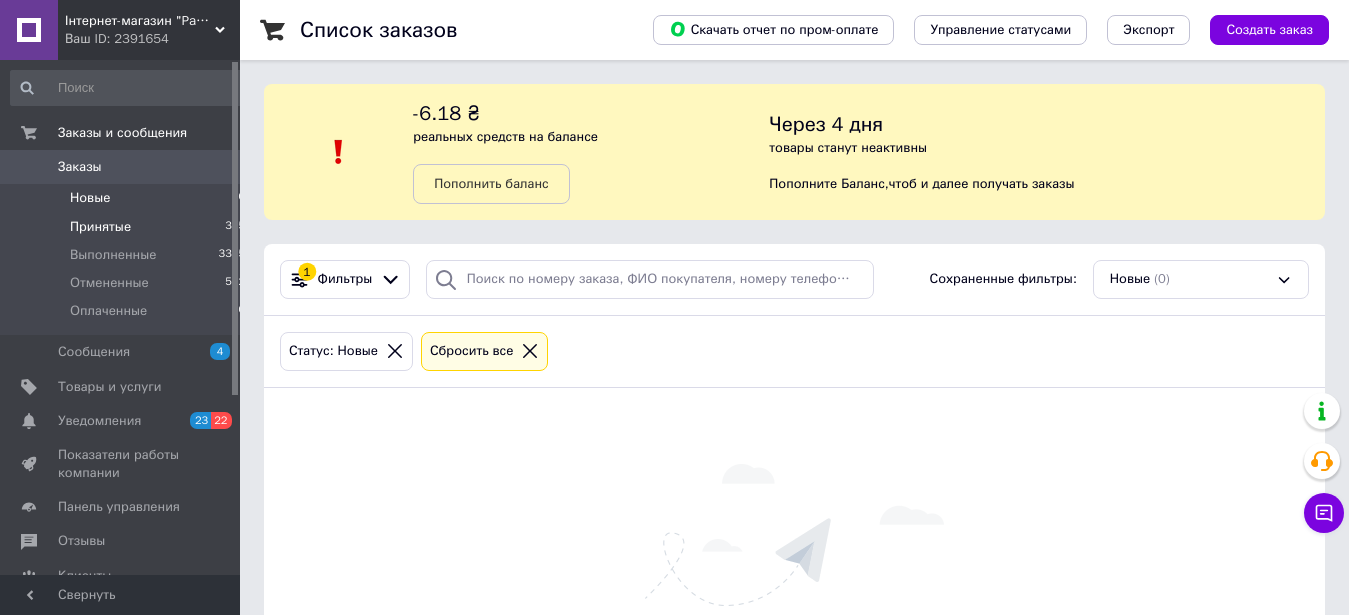 click on "Принятые" at bounding box center (100, 227) 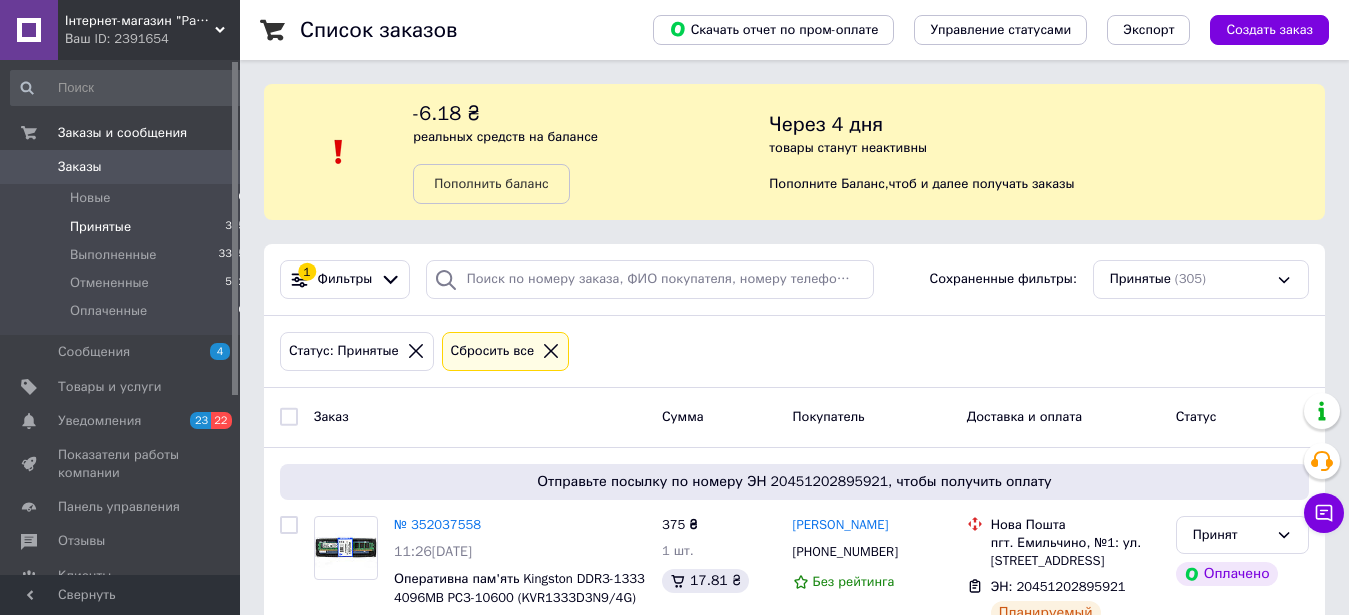 click on "Статус: Принятые Сбросить все" at bounding box center [794, 351] 